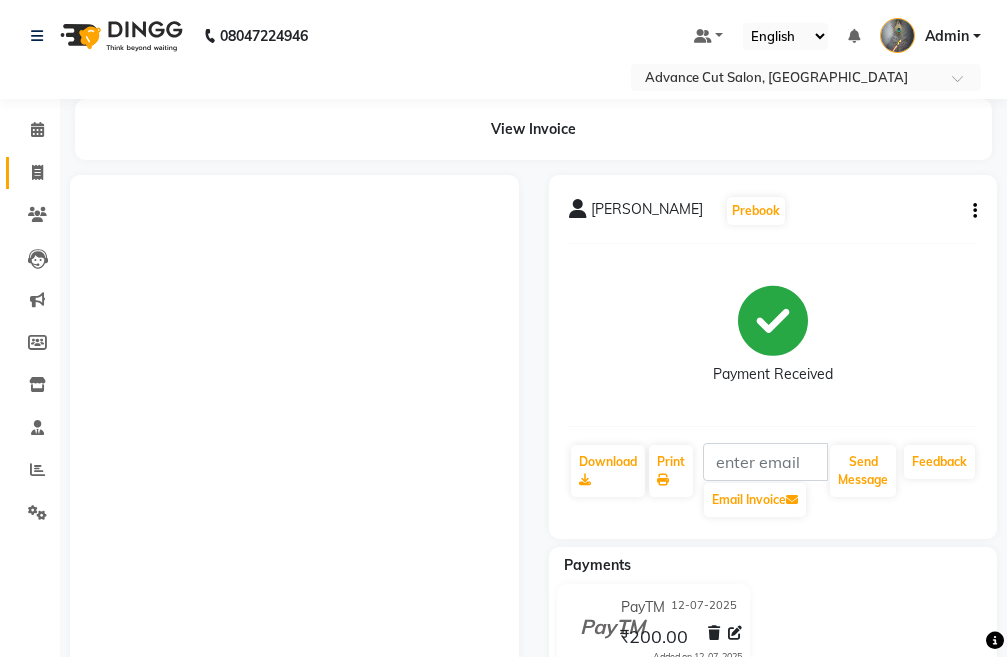 scroll, scrollTop: 0, scrollLeft: 0, axis: both 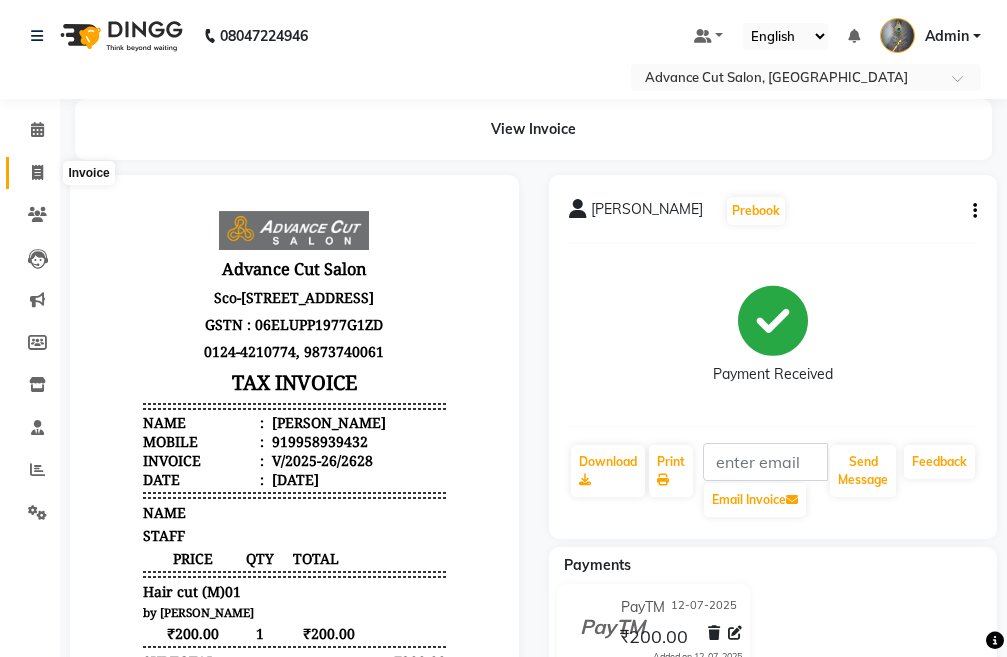 click 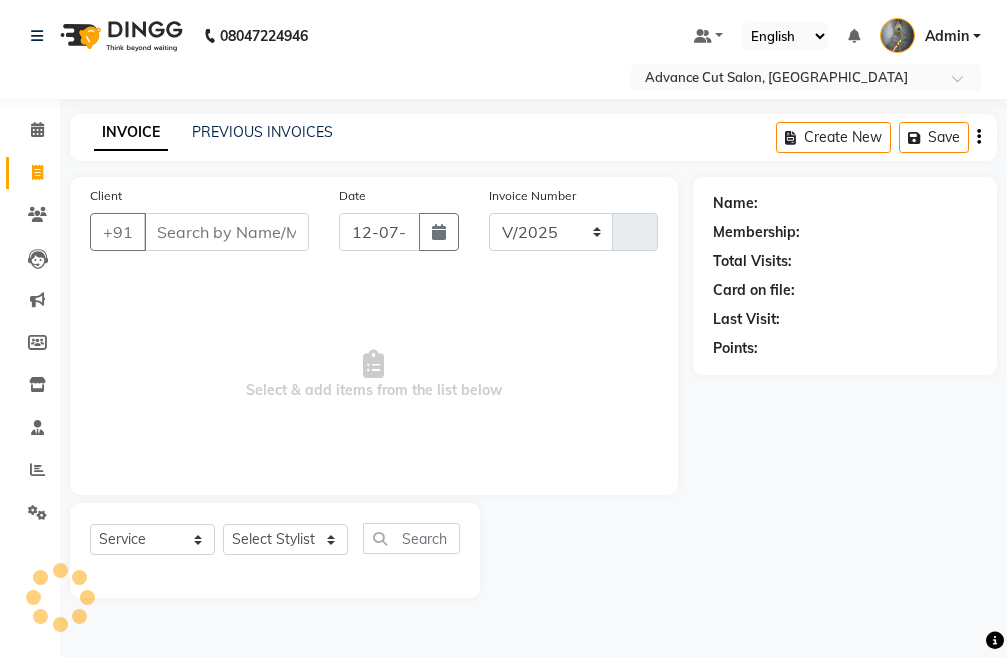 select on "4939" 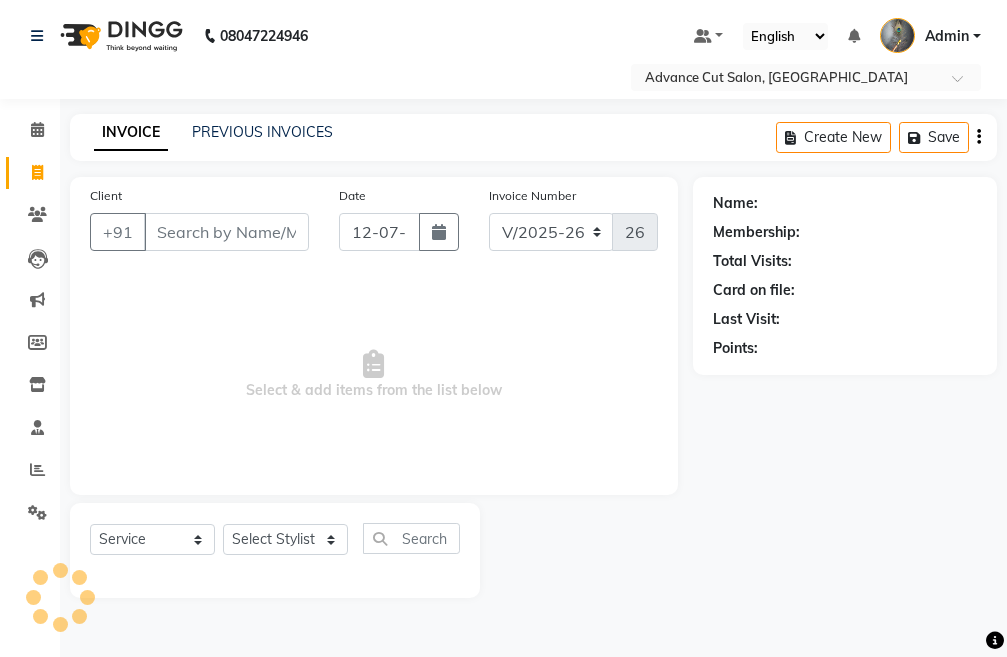click on "Client" at bounding box center [226, 232] 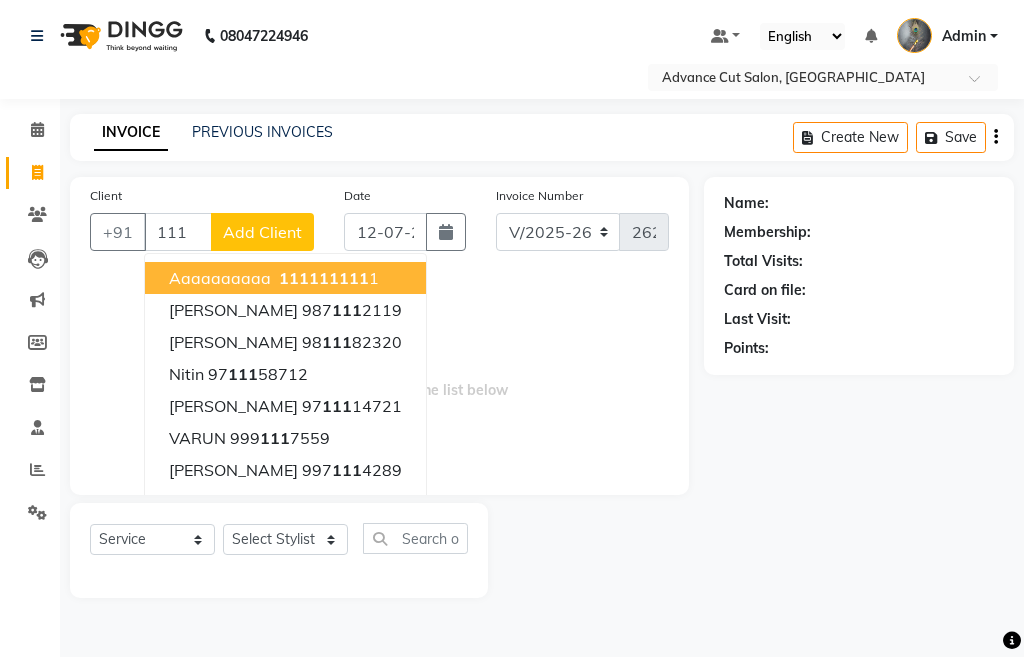click on "aaaaaaaaaa" at bounding box center (220, 278) 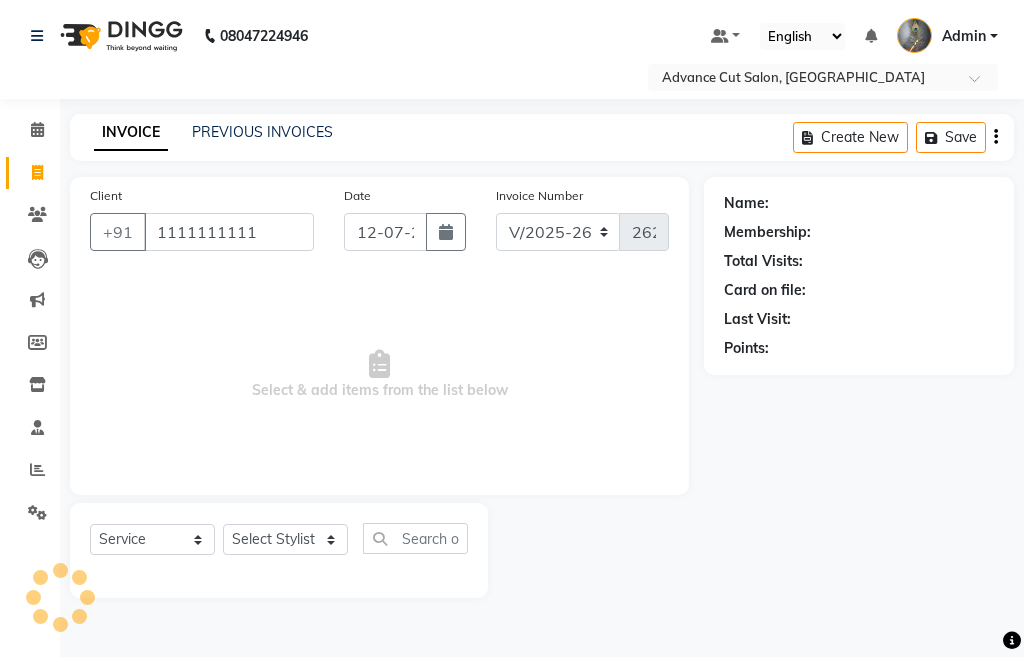 type on "1111111111" 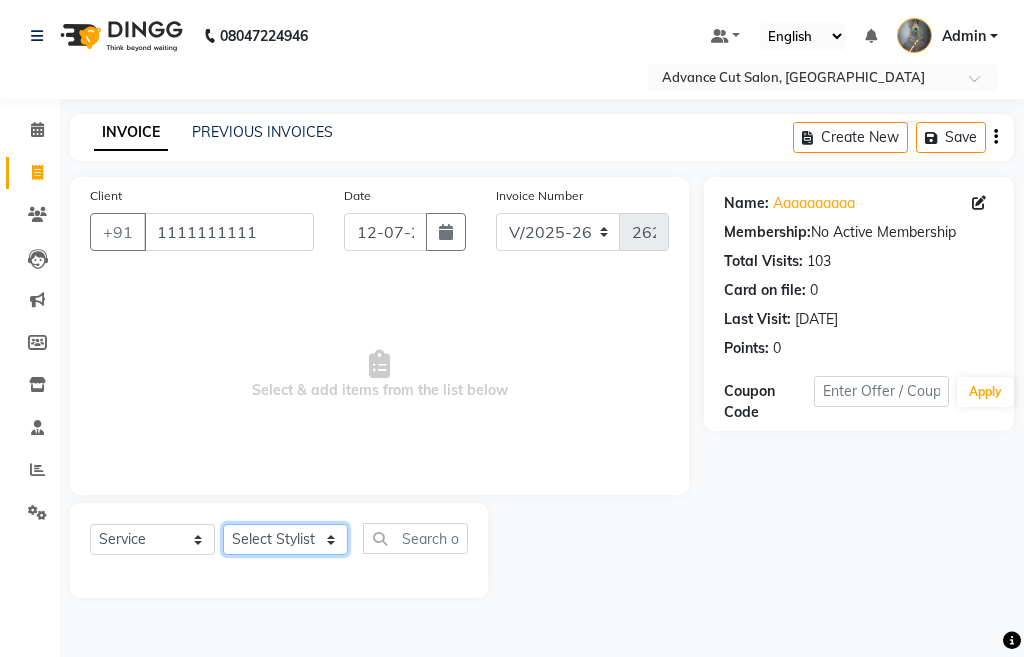 click on "Select Stylist Admin chahit COUNTOR [PERSON_NAME] mamta [PERSON_NAME] navi [PERSON_NAME] [PERSON_NAME] [PERSON_NAME] sunny tip" 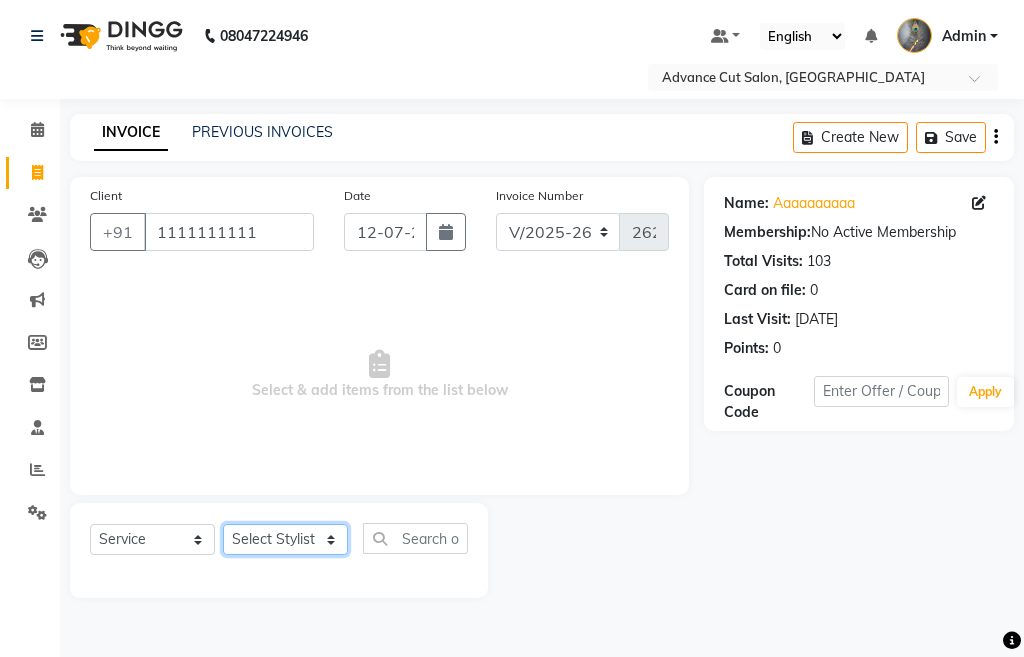 select on "30651" 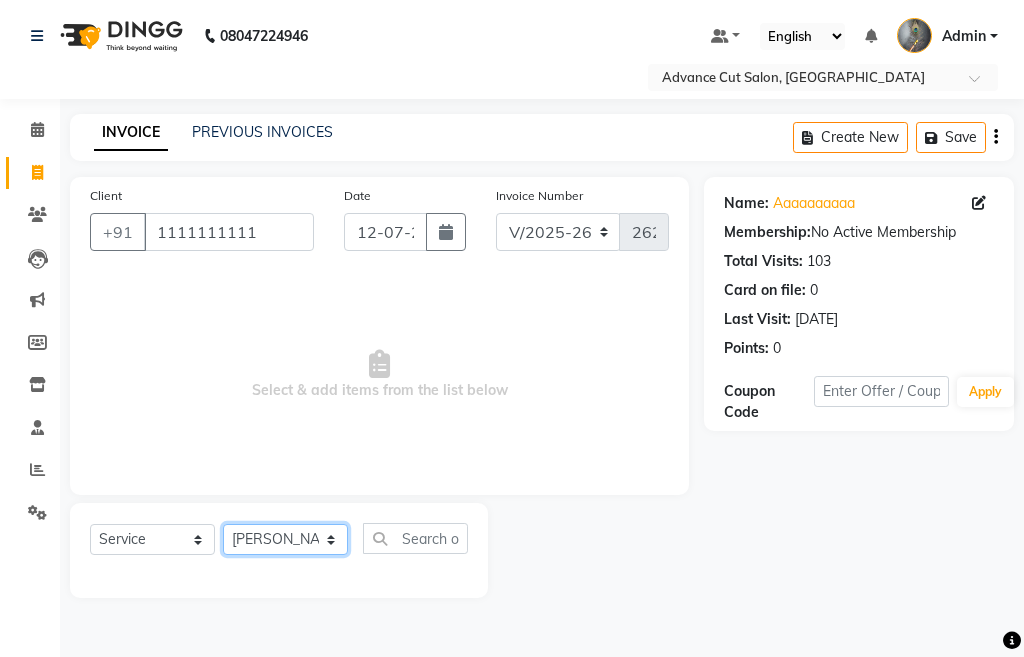 click on "Select Stylist Admin chahit COUNTOR [PERSON_NAME] mamta [PERSON_NAME] navi [PERSON_NAME] [PERSON_NAME] [PERSON_NAME] sunny tip" 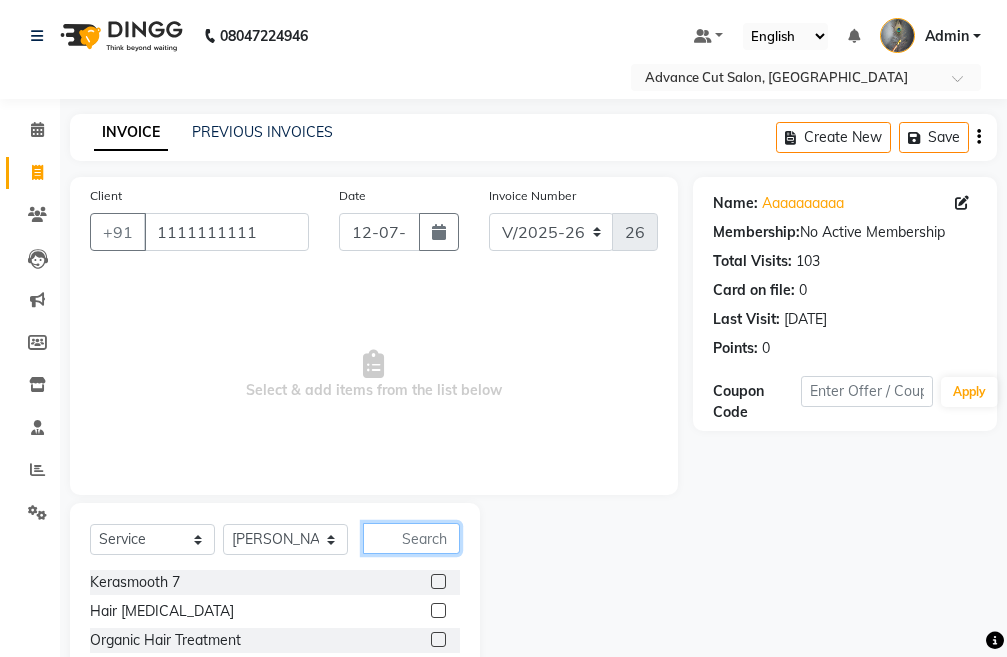 click 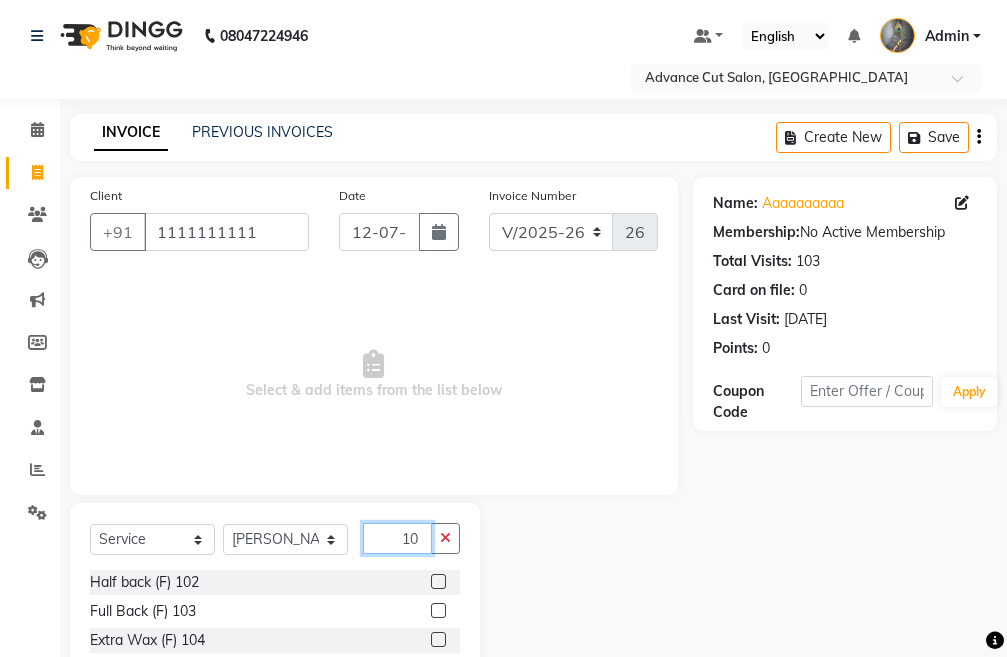 type on "1" 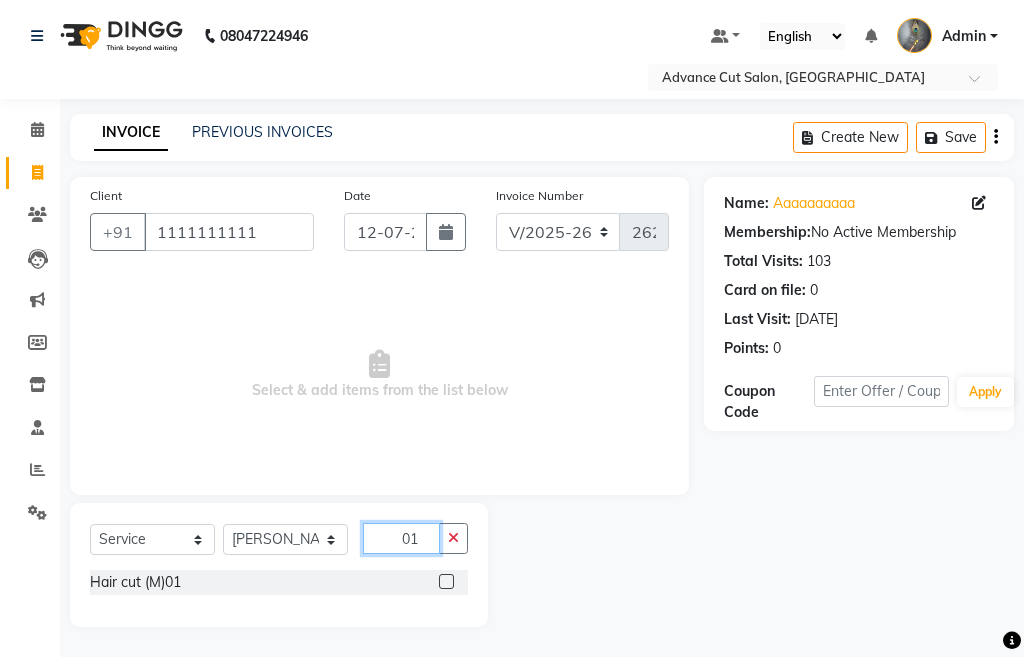 type on "01" 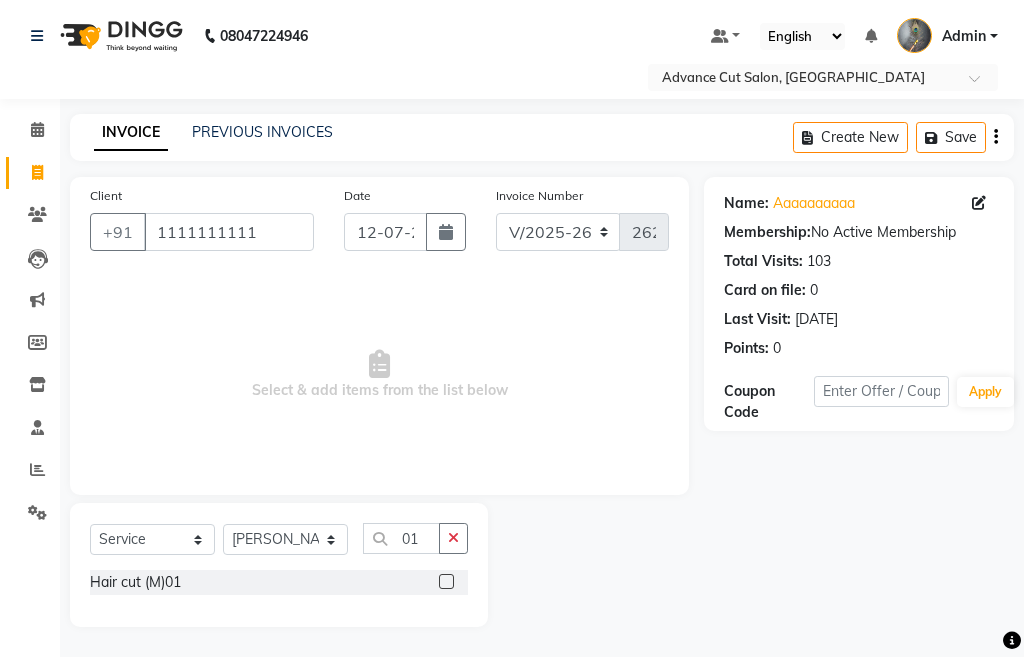 click 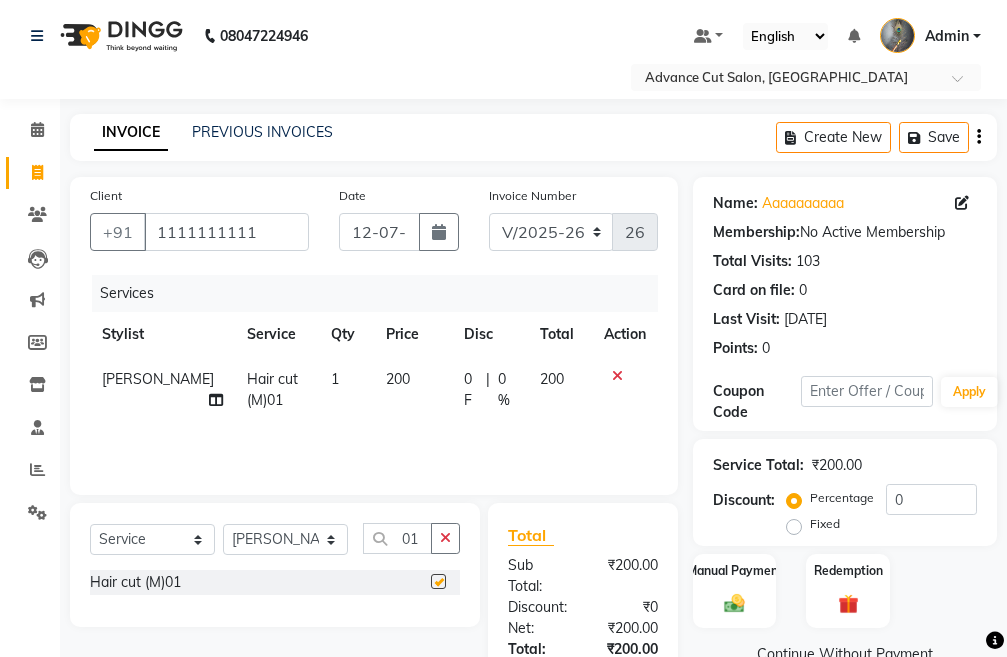 checkbox on "false" 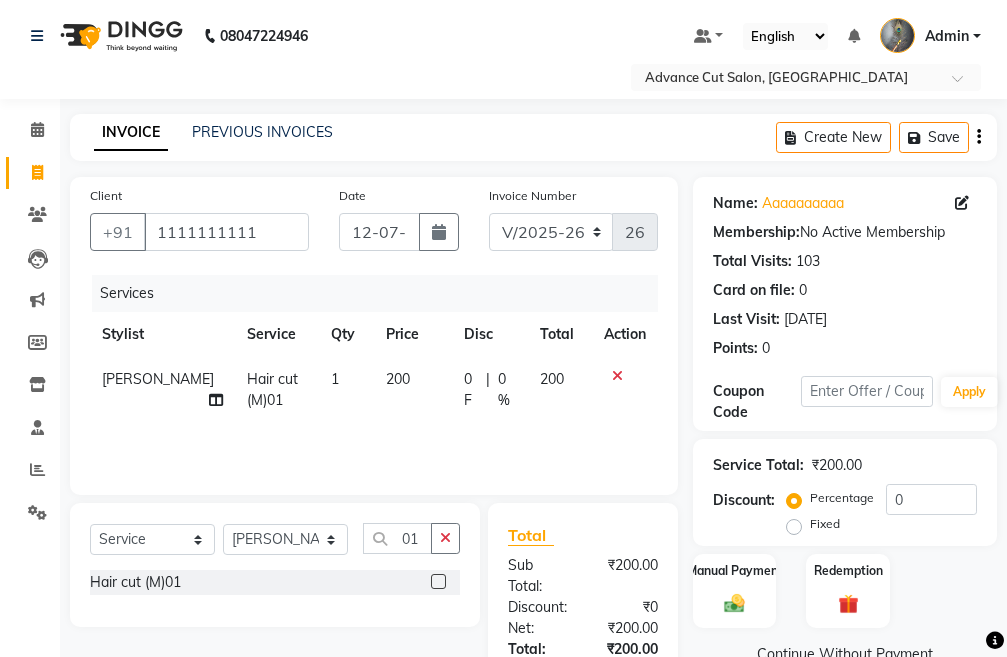 click on "200" 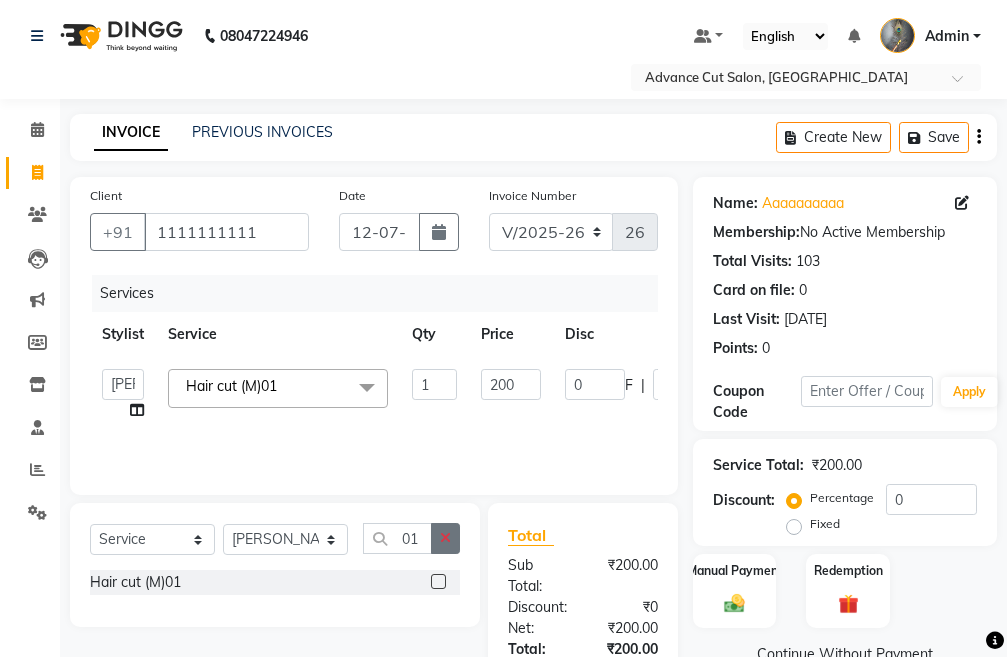 click 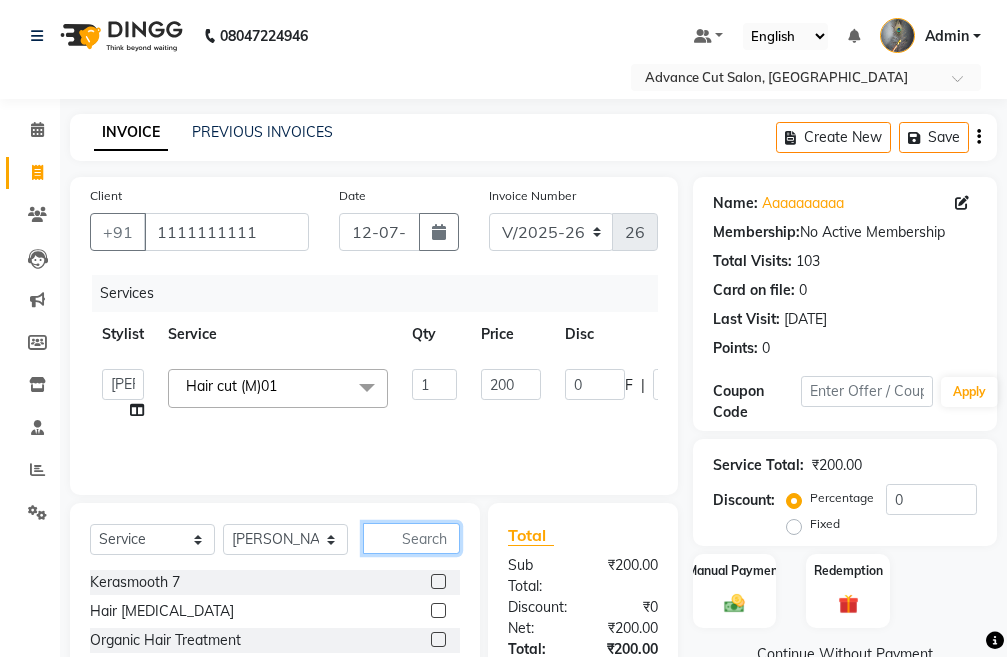 click 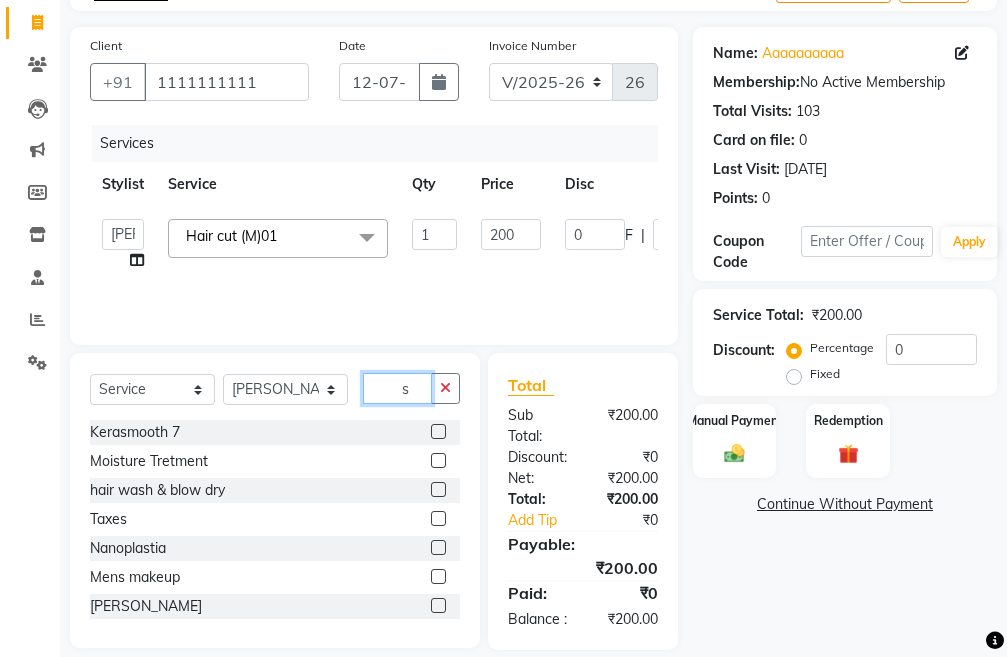scroll, scrollTop: 194, scrollLeft: 0, axis: vertical 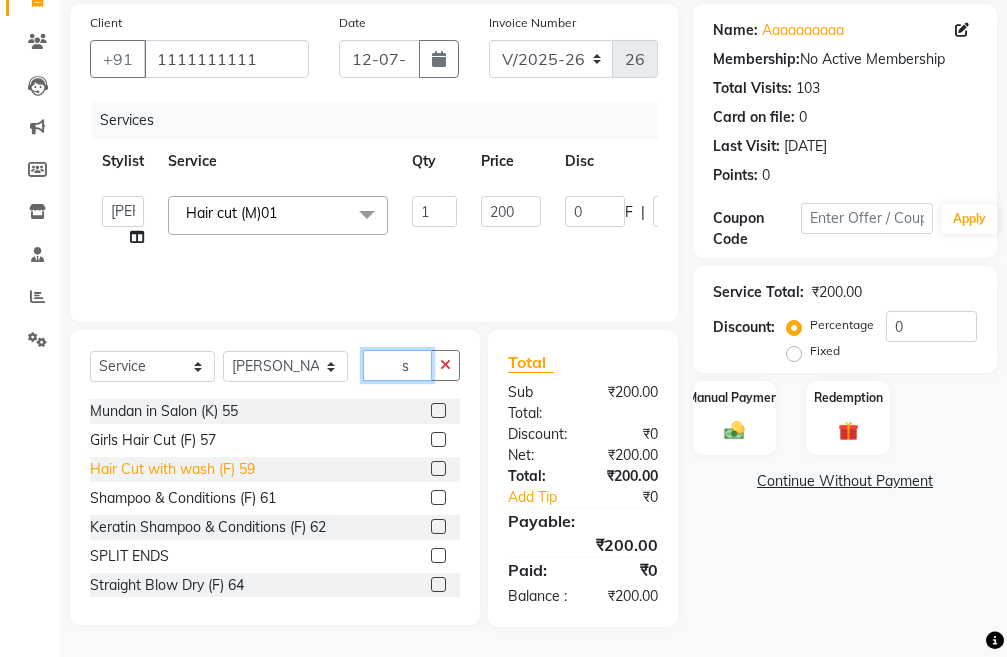 type on "s" 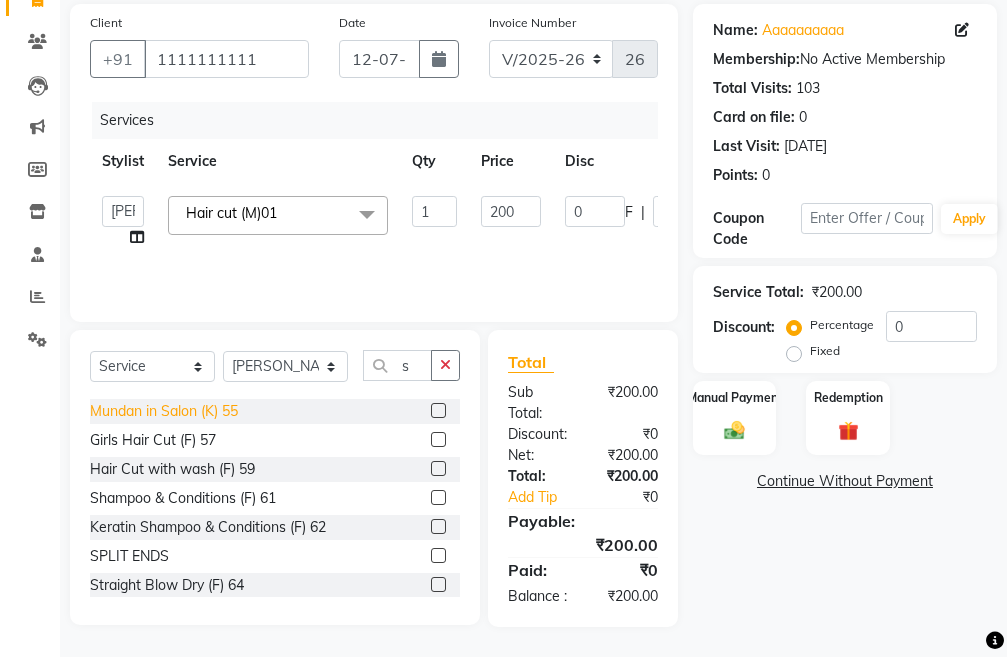 click on "Hair Cut with wash (F) 59" 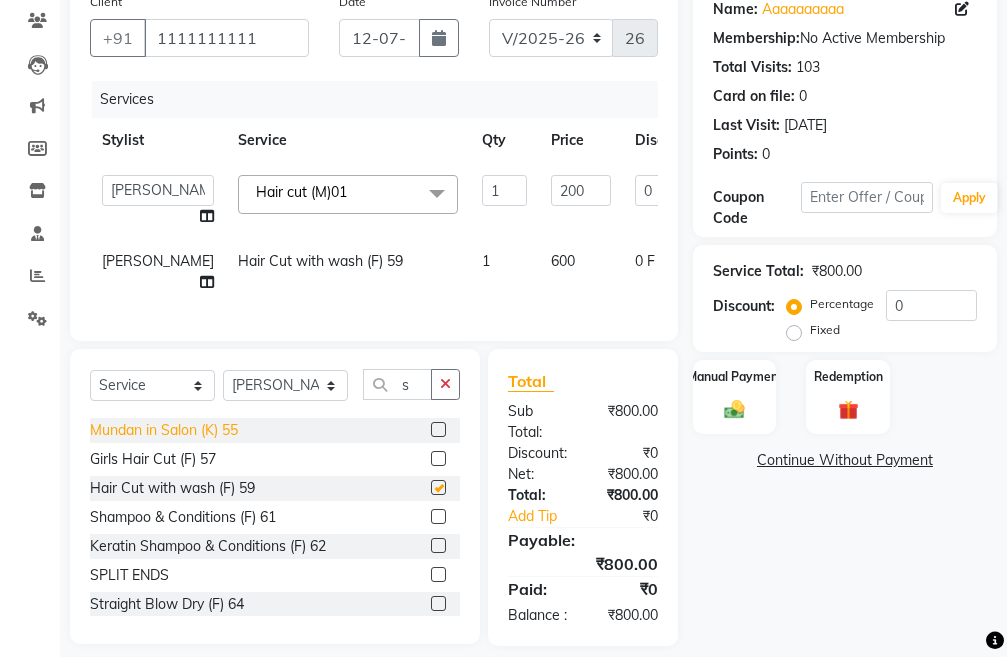 checkbox on "false" 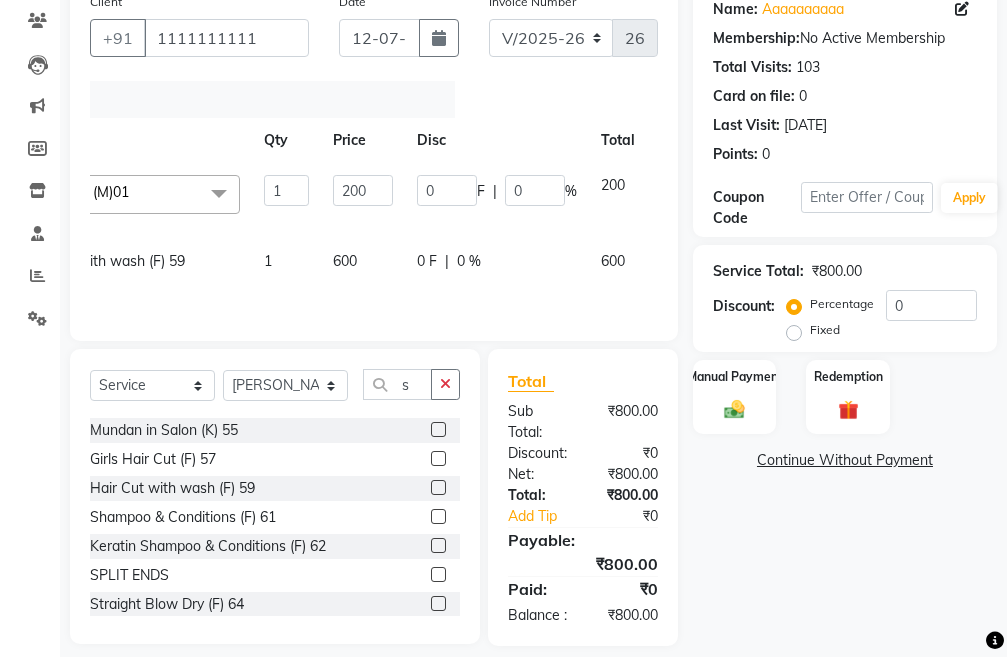 click 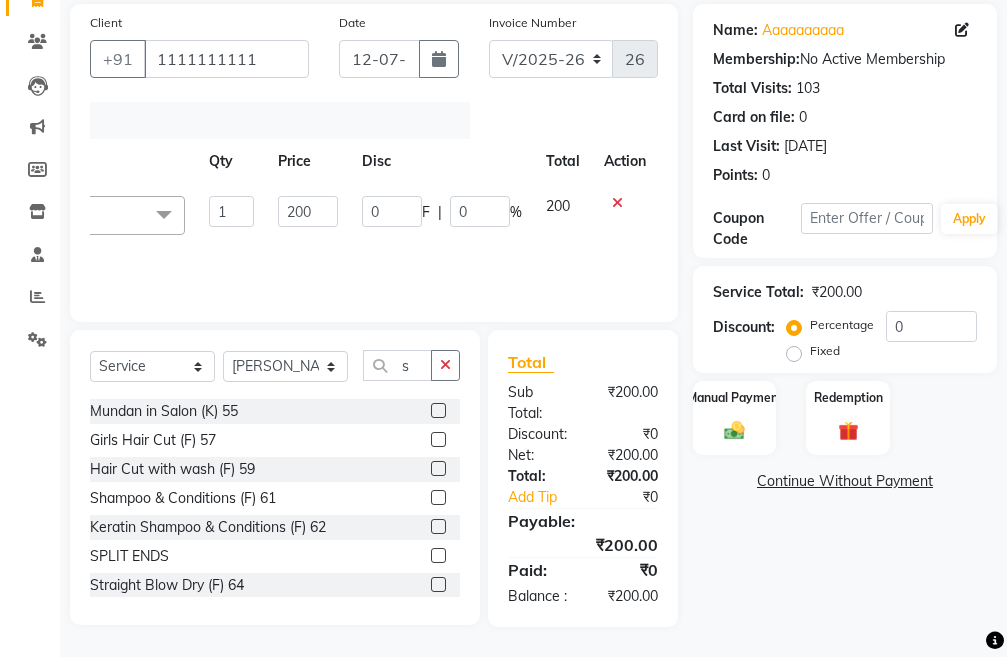 click 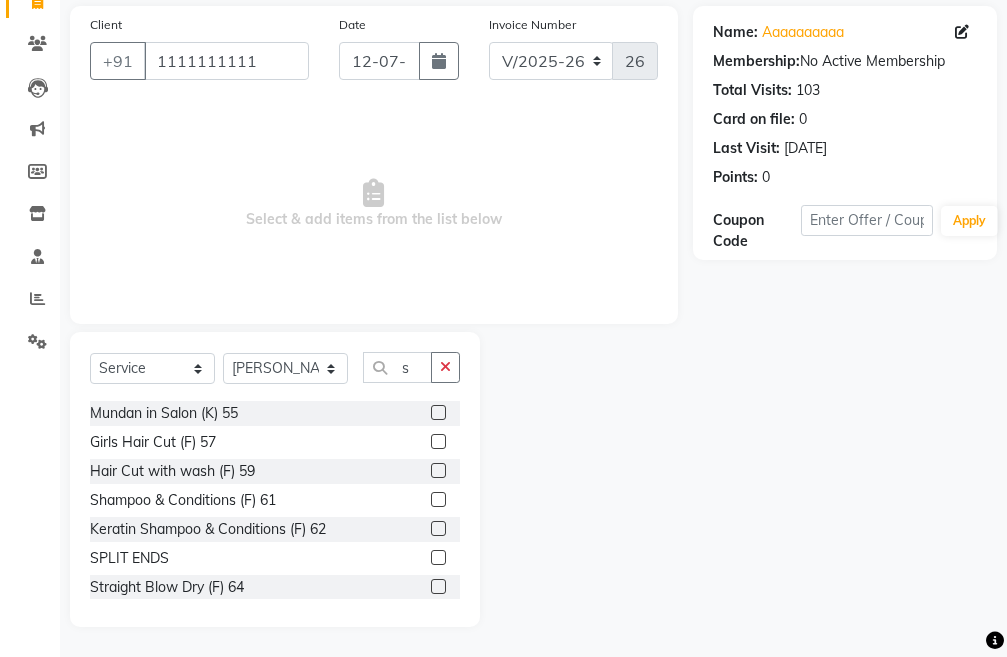 scroll, scrollTop: 171, scrollLeft: 0, axis: vertical 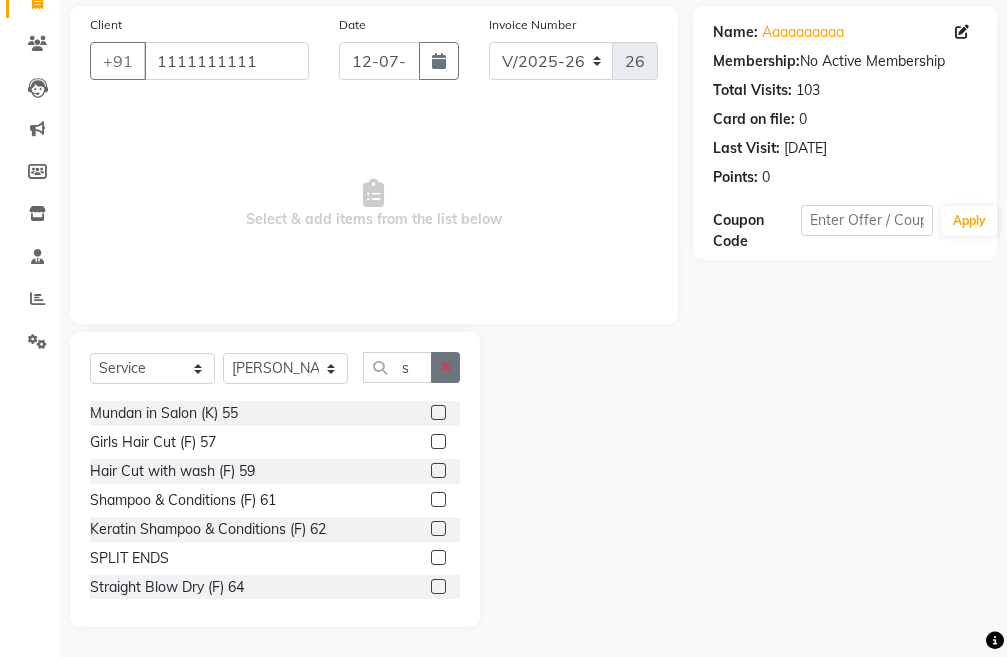 click 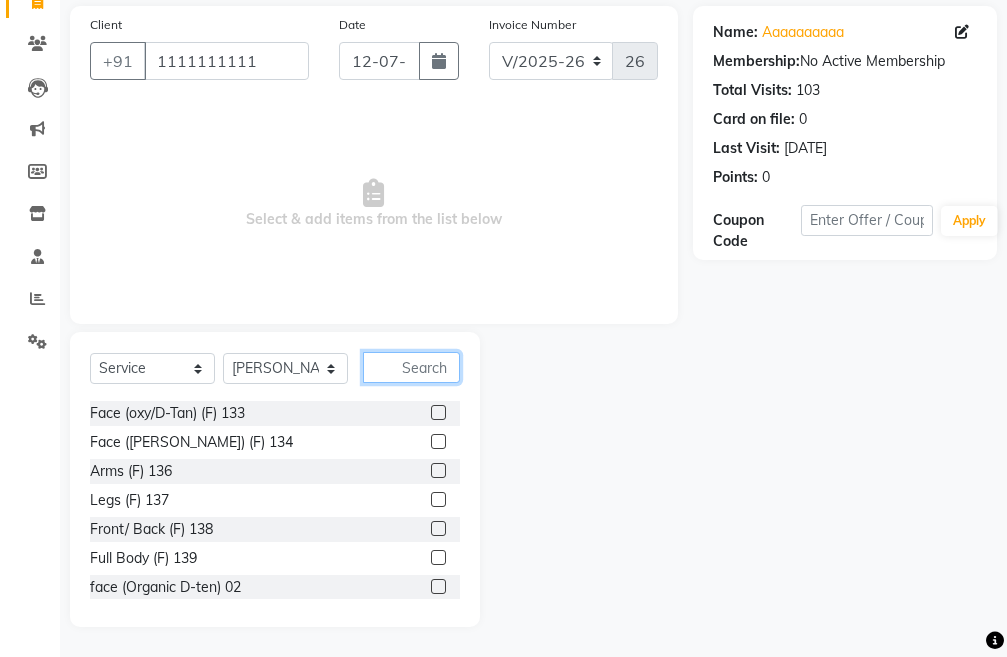 click 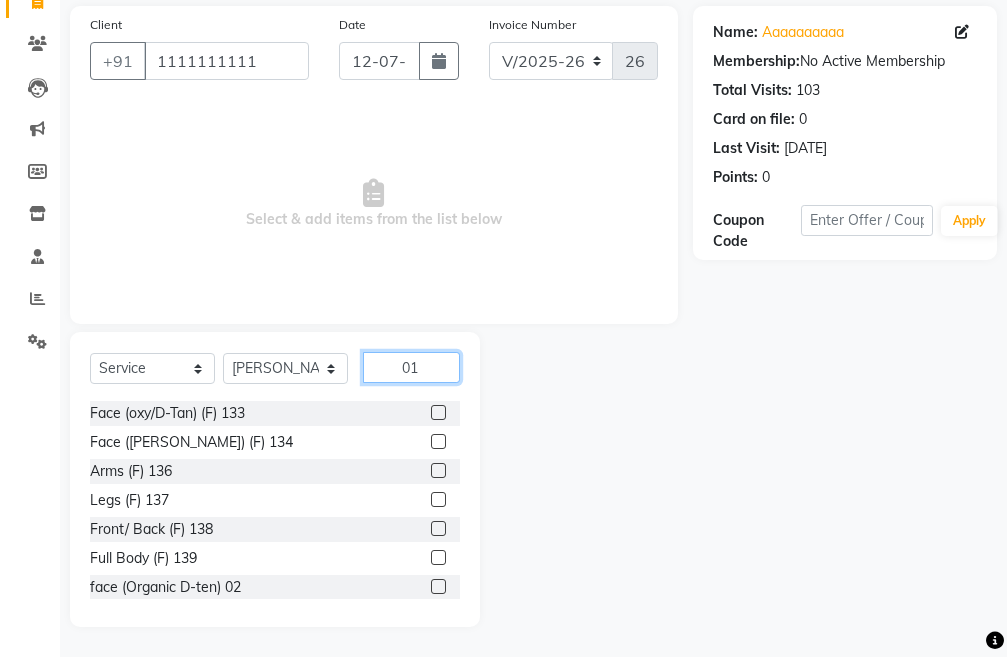 scroll, scrollTop: 0, scrollLeft: 0, axis: both 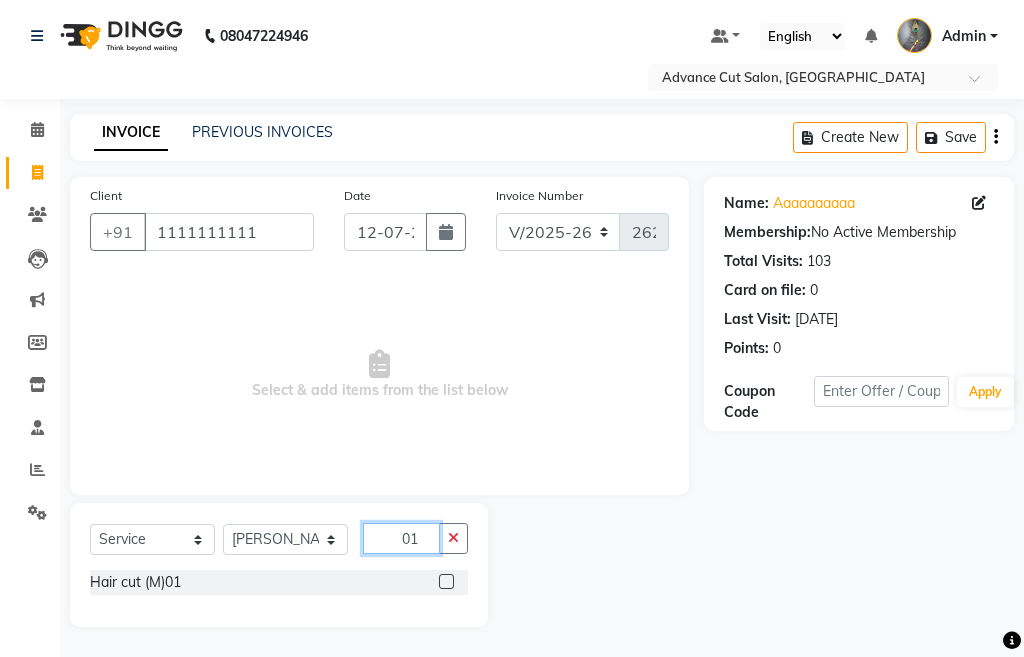 type on "01" 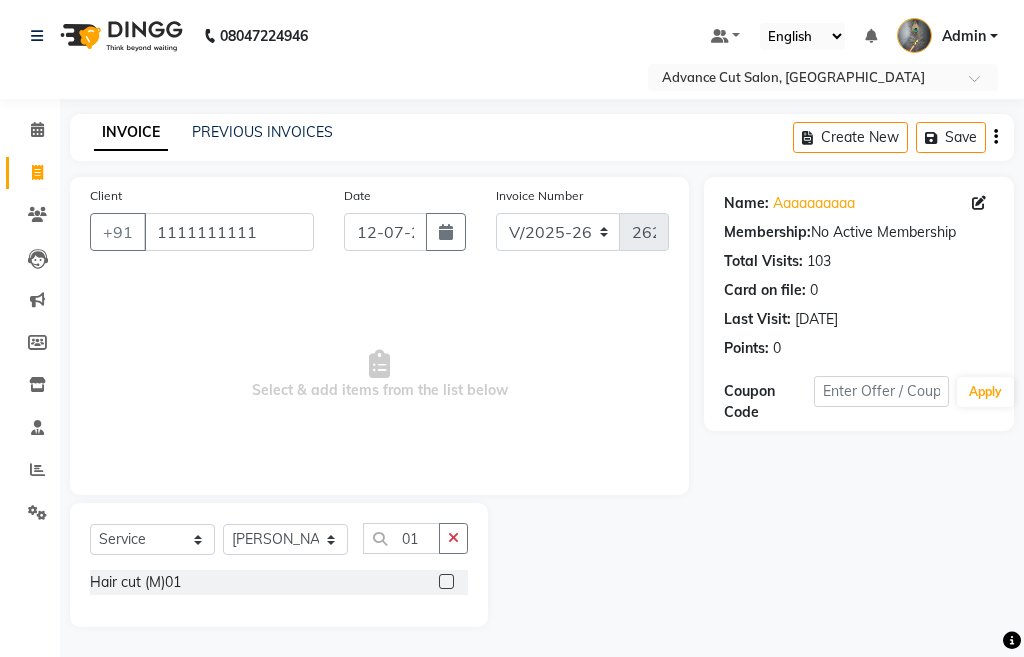 click 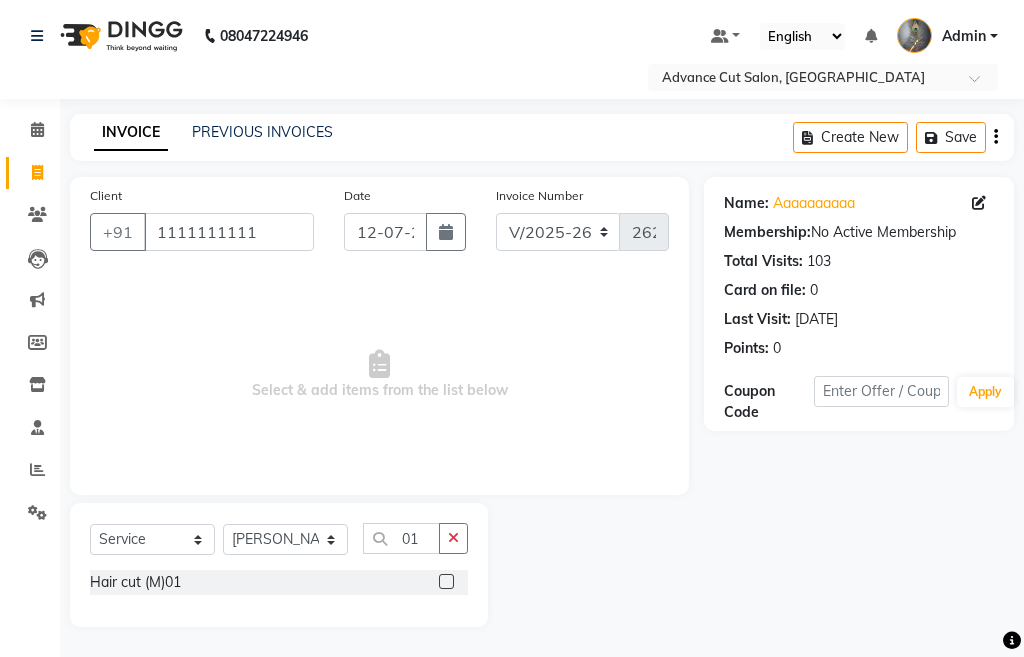 click 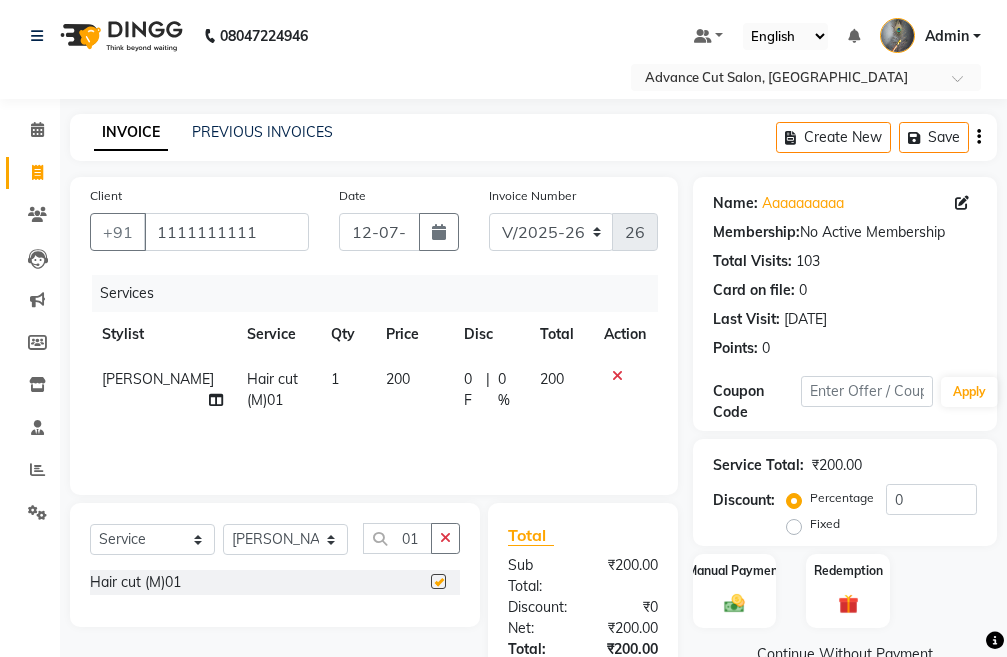 checkbox on "false" 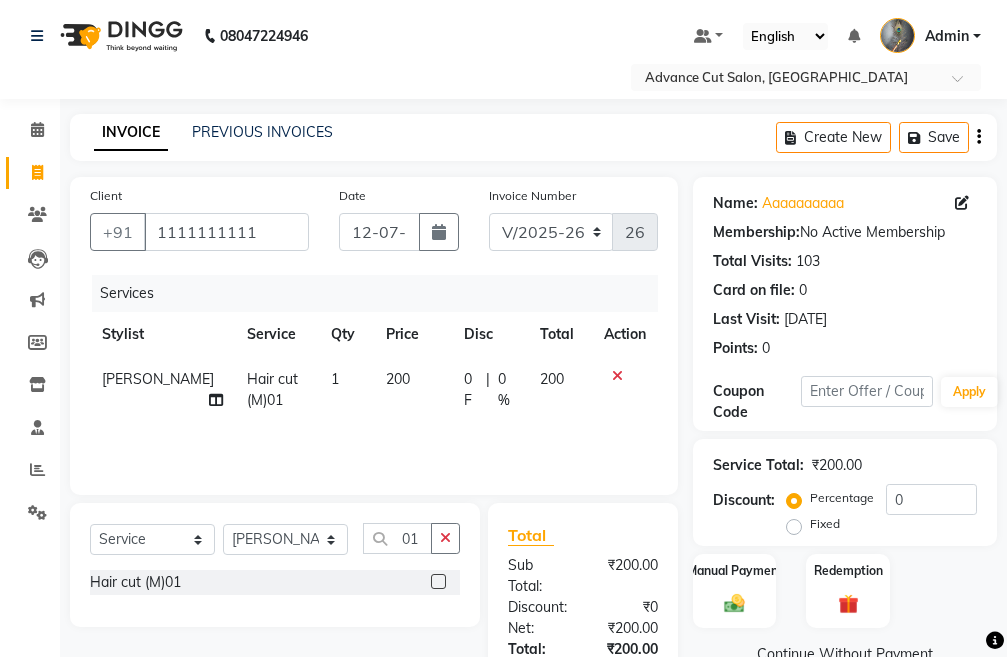 scroll, scrollTop: 100, scrollLeft: 0, axis: vertical 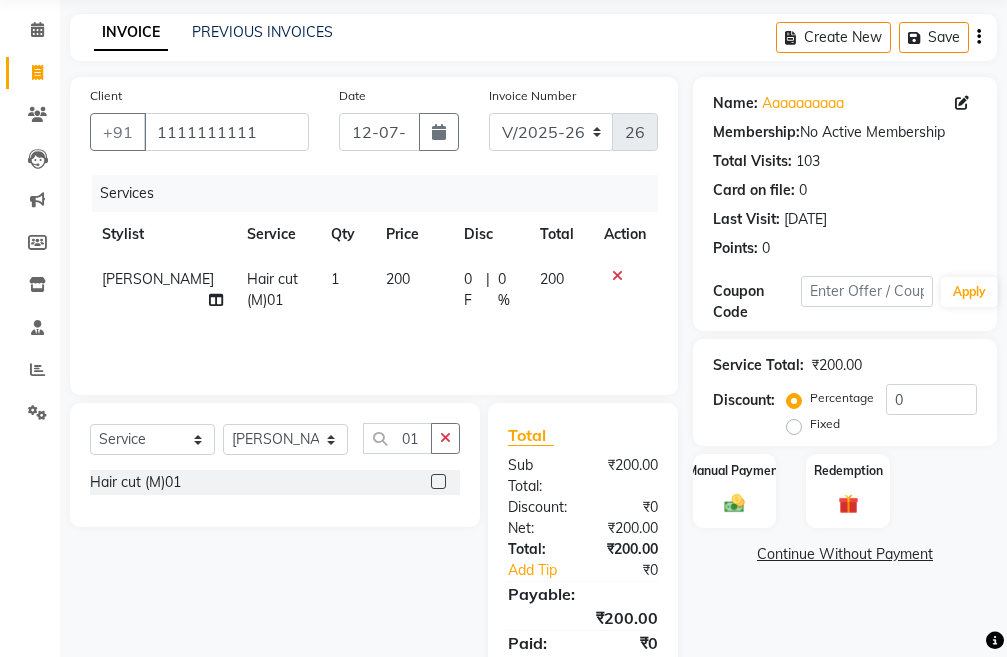 click on "200" 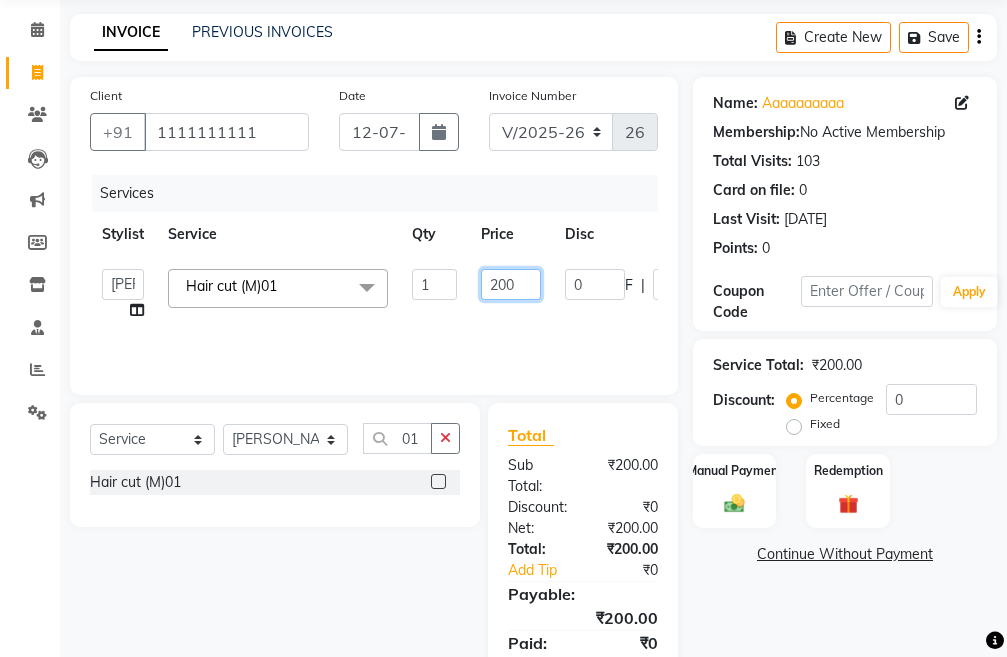 click on "200" 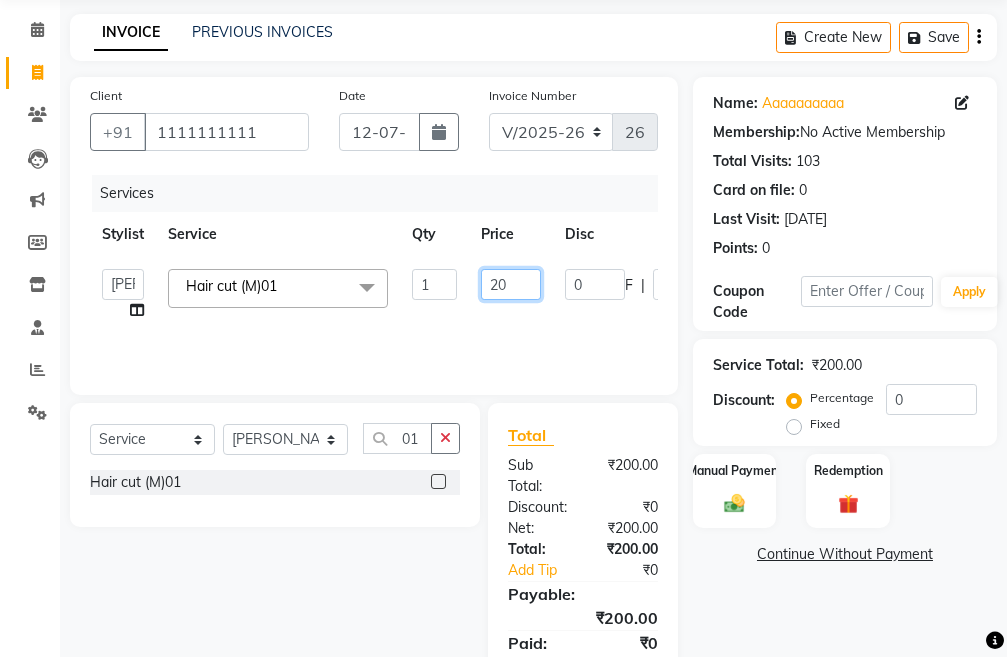 type on "2" 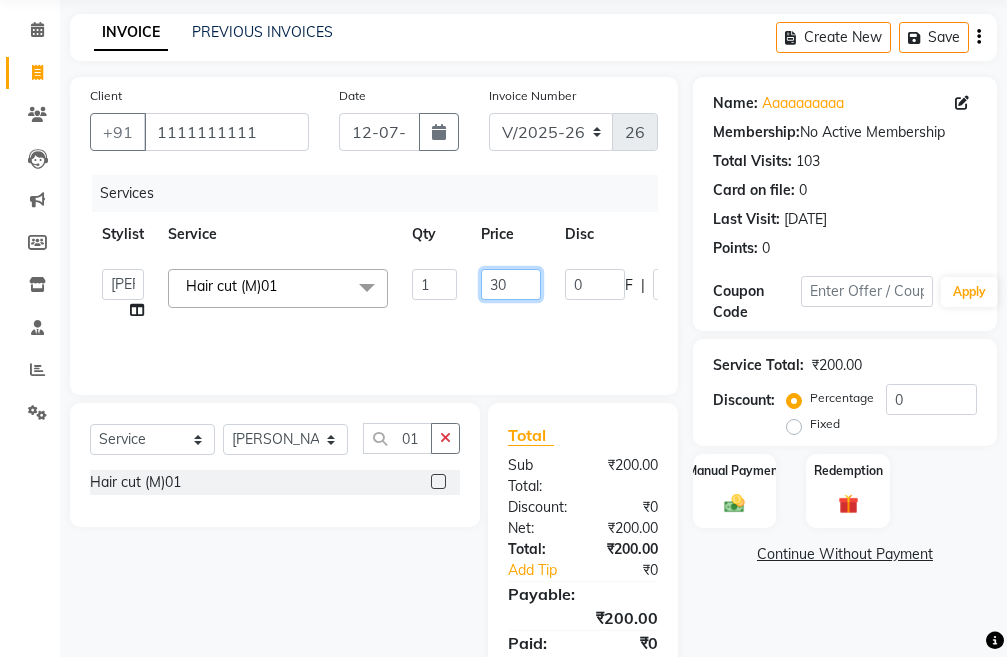 type on "300" 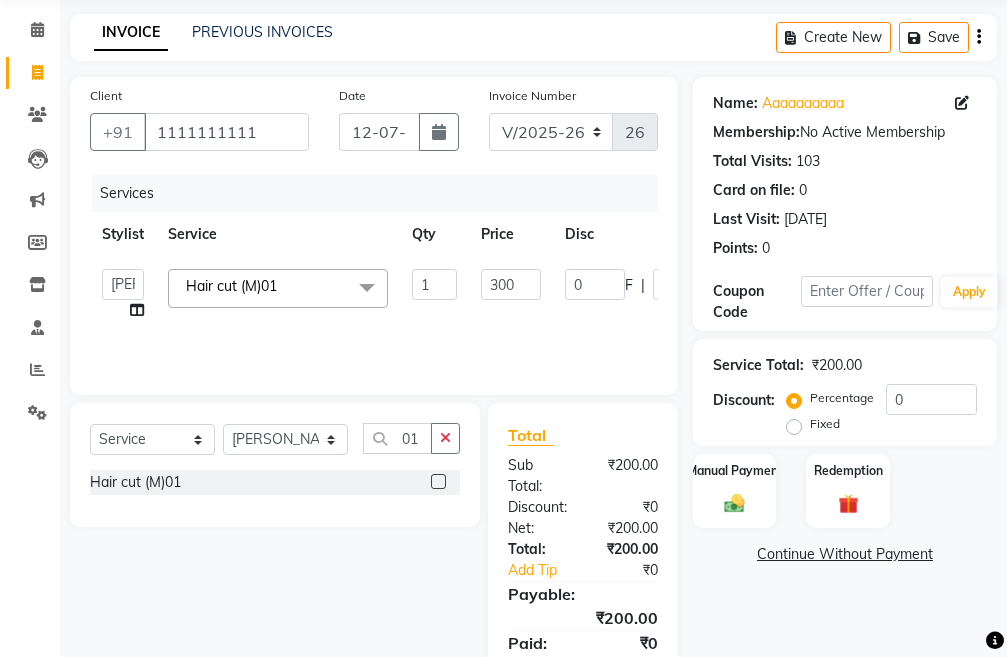 click on "Admin   chahit   COUNTOR   [PERSON_NAME]   mamta   [PERSON_NAME]   navi   [PERSON_NAME]   [PERSON_NAME]   [PERSON_NAME]   sunny   tip  Hair cut (M)01  x Kerasmooth 7 Hair [MEDICAL_DATA] Organic Hair Treatment Moisture Tretment hair wash & blow dry GK Keratin Threading Taxes raga Dtan face fruit Bleach Mavi treatment Poof treatment Nanoplastia Prebooking Mens makeup Wax hand & leg Nail cutting Perming O3 dtan kerateen [PERSON_NAME] dtan cheryls oxyferm oxy [PERSON_NAME] Prestige (F) 127 Clean-up (F) 122 Clean-up with Mask (F) 123 Whitening (F) 124 Totaly Floeless Rediance Expert Facial Age Perfectnist Casmara Vitamin Veg. Skinora Papaya Marshmellow (F) 128 Blanch (F) 129 Upendice (F) 130 Sothys Goji (F) 131 Casmara Gold Face (oxy/D-Tan) (F) 133 Face (Cheryls Oxyderm) (F) 134 Arms (F) 136 Legs (F) 137 Front/ Back (F) 138 Full Body (F) 139 face (Organic D-ten) 02 Classic Manicure (F) 140 PediPie Manicure (F) 141 Alga Manicure (F) 142 Classic Pedicure (F) 143 PediPie Pedicure (F) 144 Alga Pedicure (F) 145 Eye make up 149 Face Scrub" 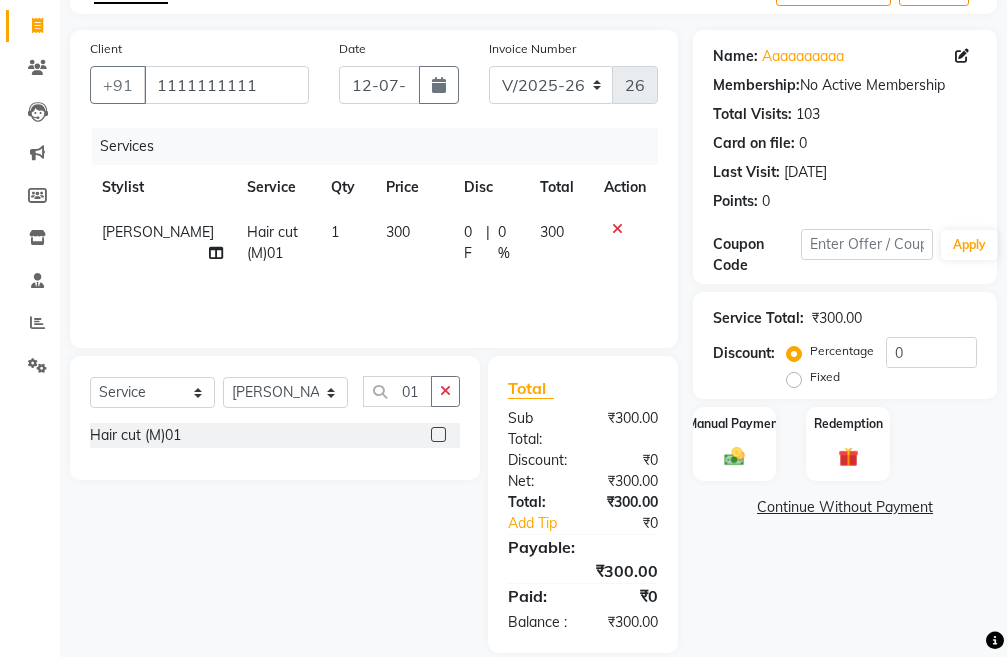scroll, scrollTop: 194, scrollLeft: 0, axis: vertical 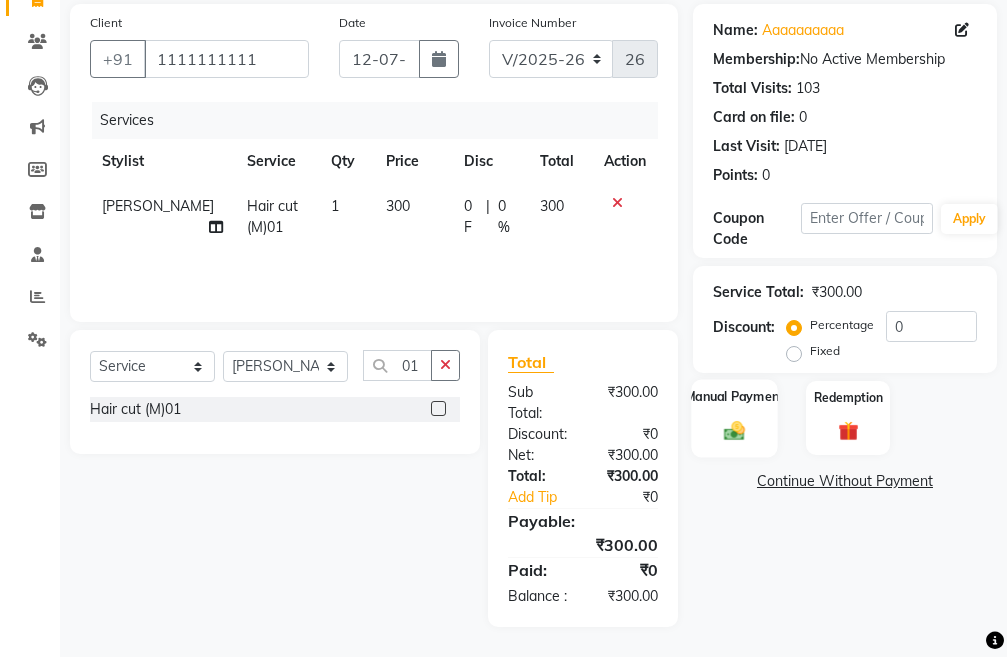 click 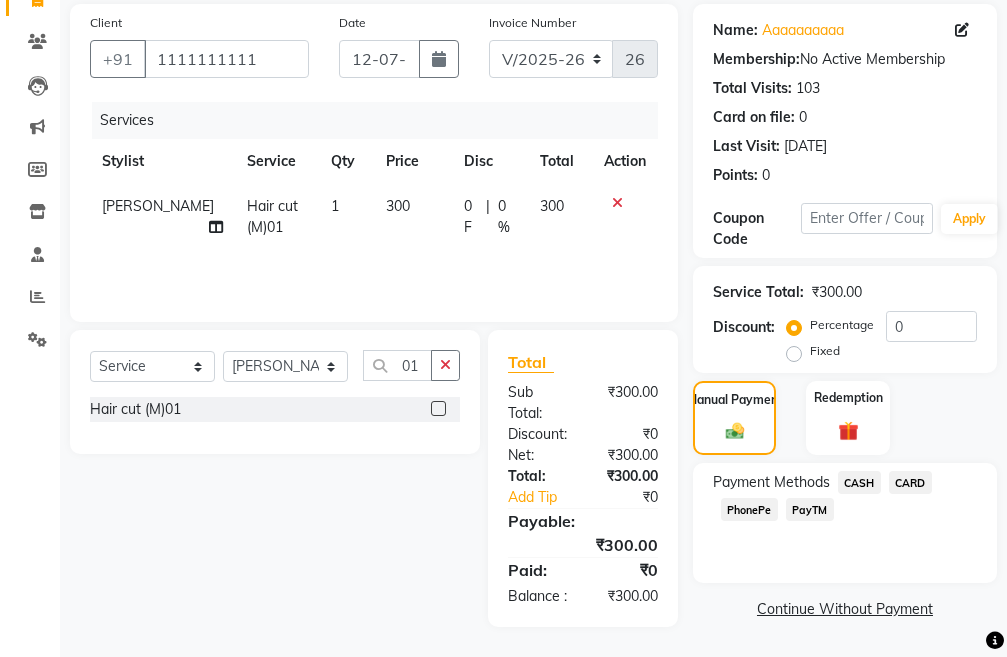click on "PayTM" 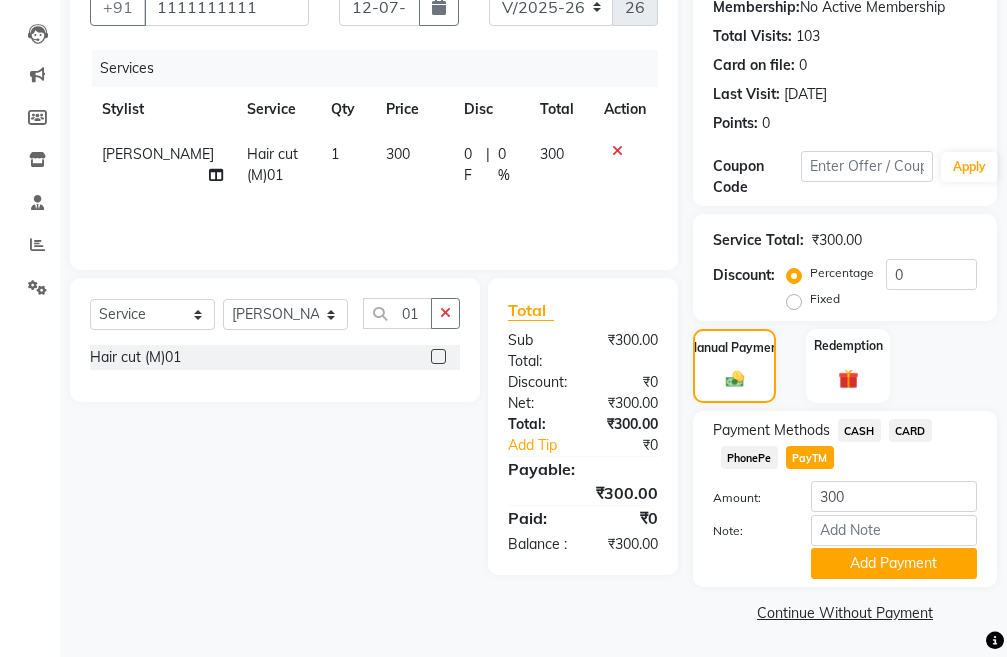 scroll, scrollTop: 226, scrollLeft: 0, axis: vertical 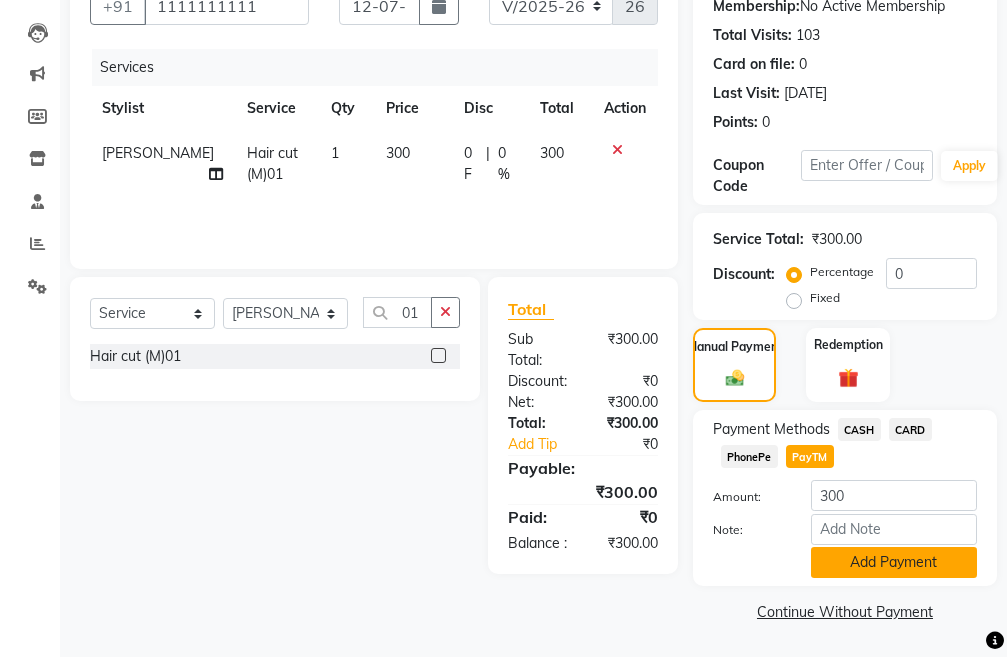 click on "Add Payment" 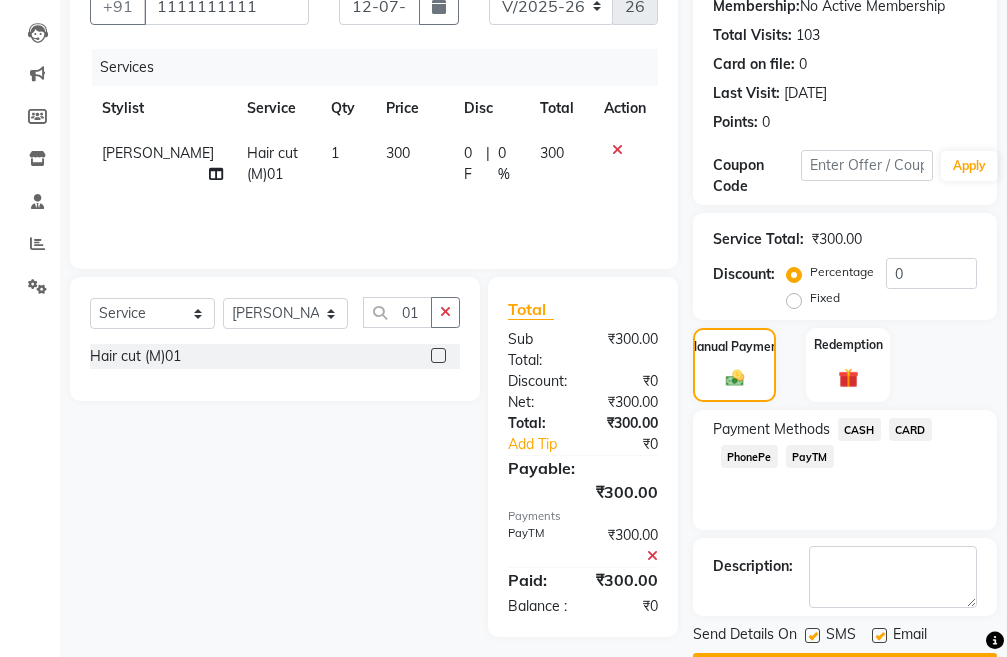 scroll, scrollTop: 283, scrollLeft: 0, axis: vertical 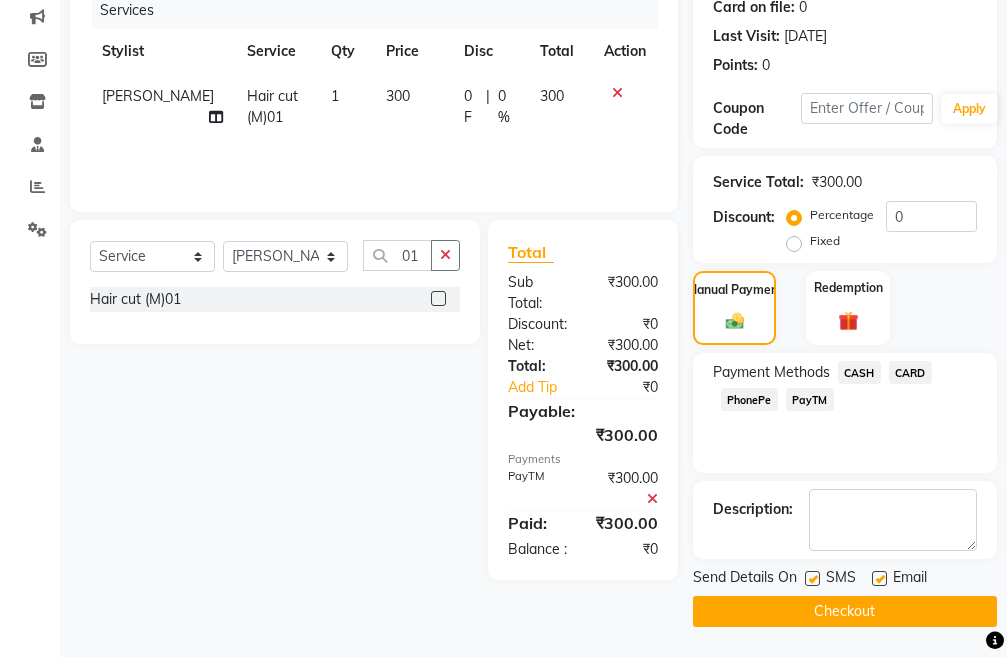 click on "Checkout" 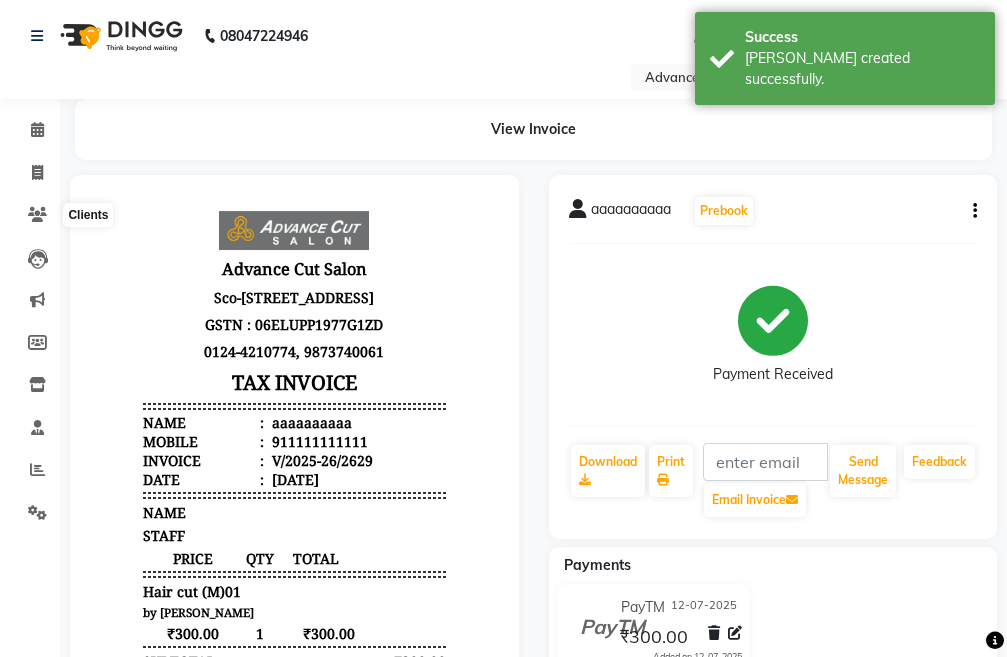 scroll, scrollTop: 0, scrollLeft: 0, axis: both 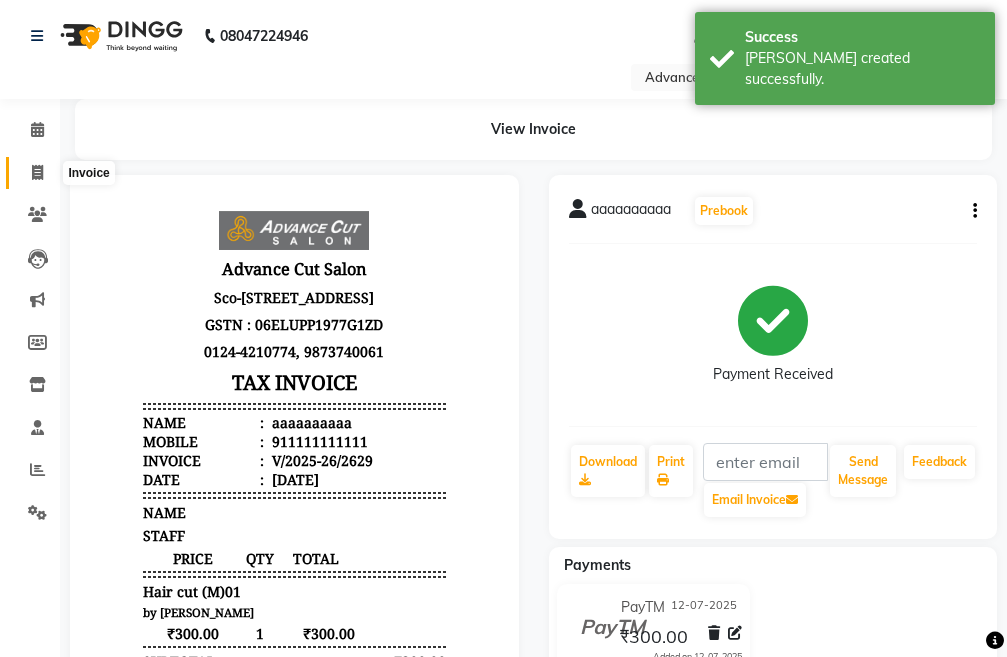 click 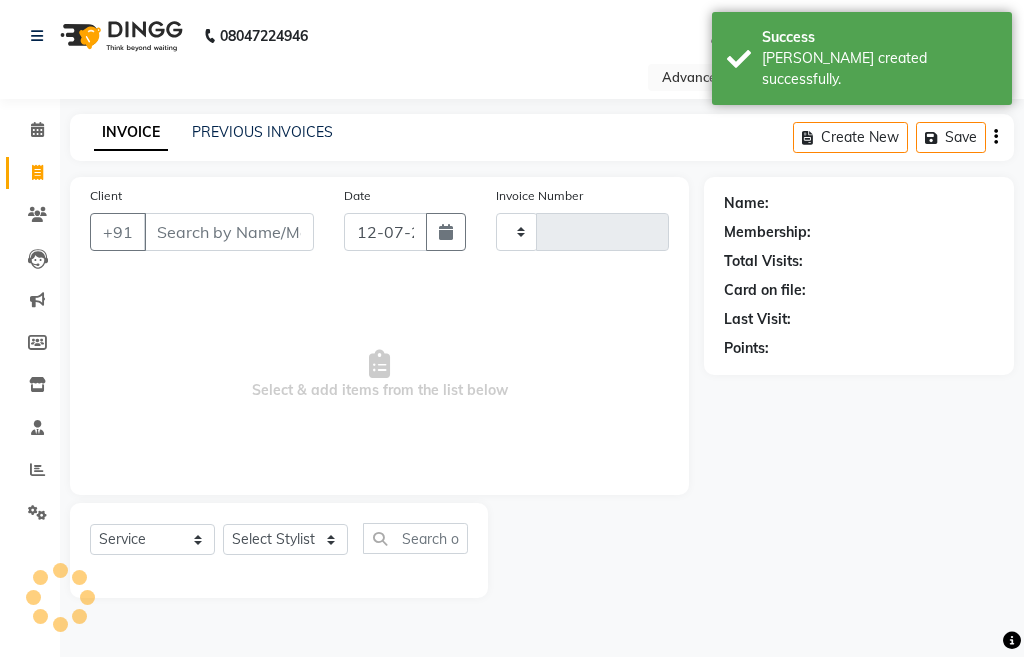 type on "2630" 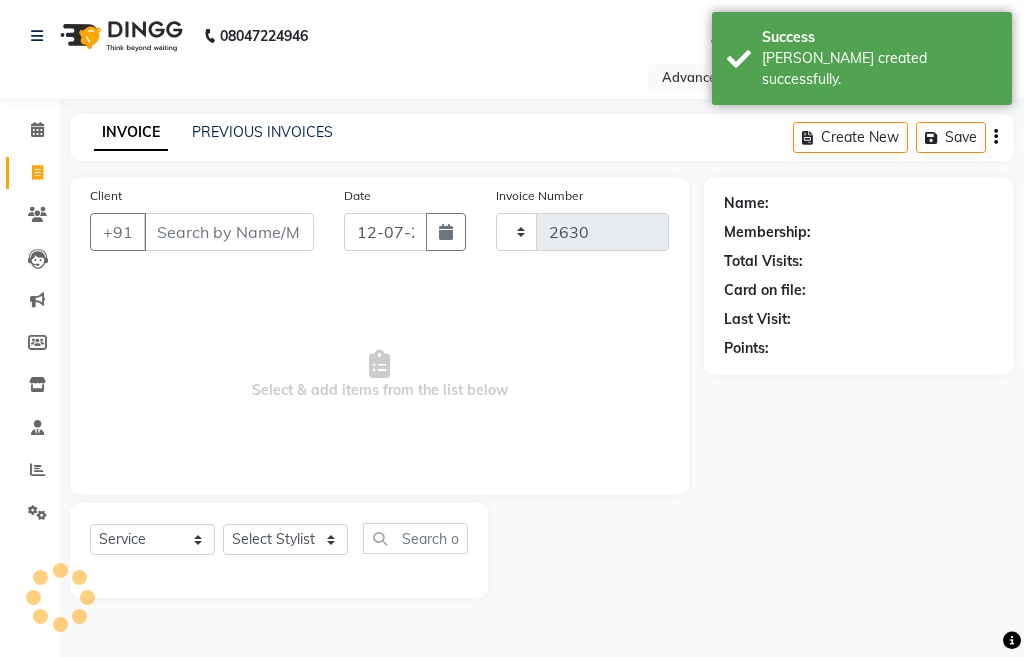 select on "4939" 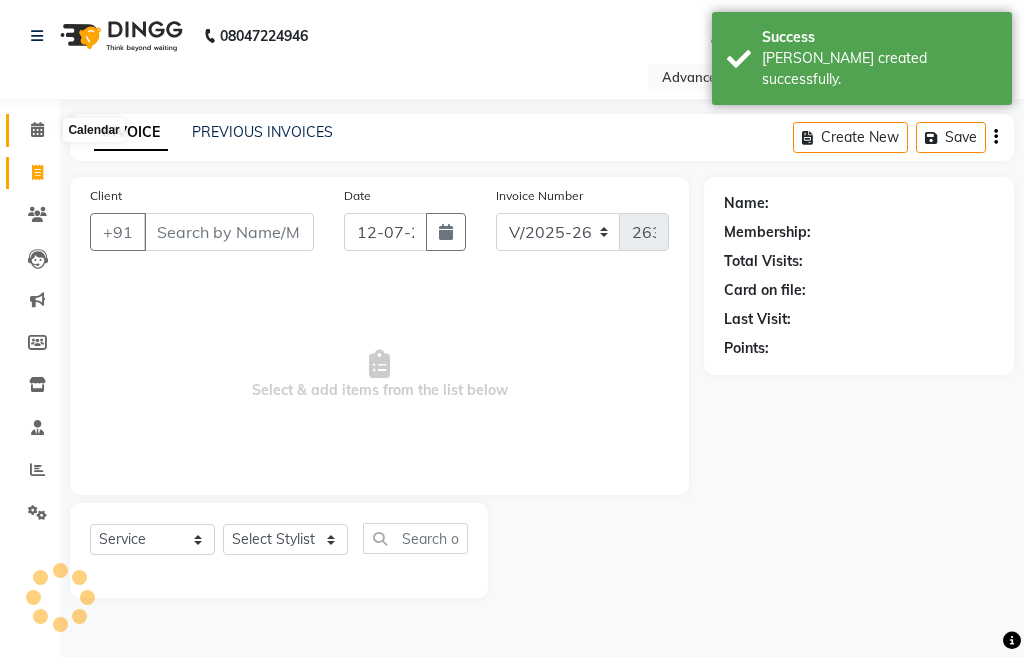 click 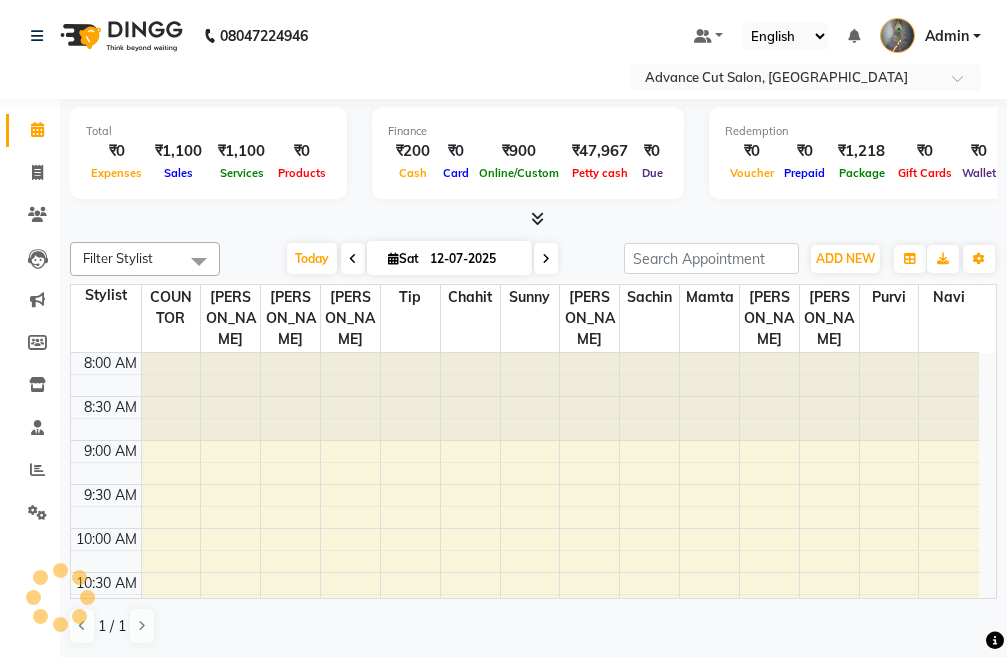 scroll, scrollTop: 0, scrollLeft: 0, axis: both 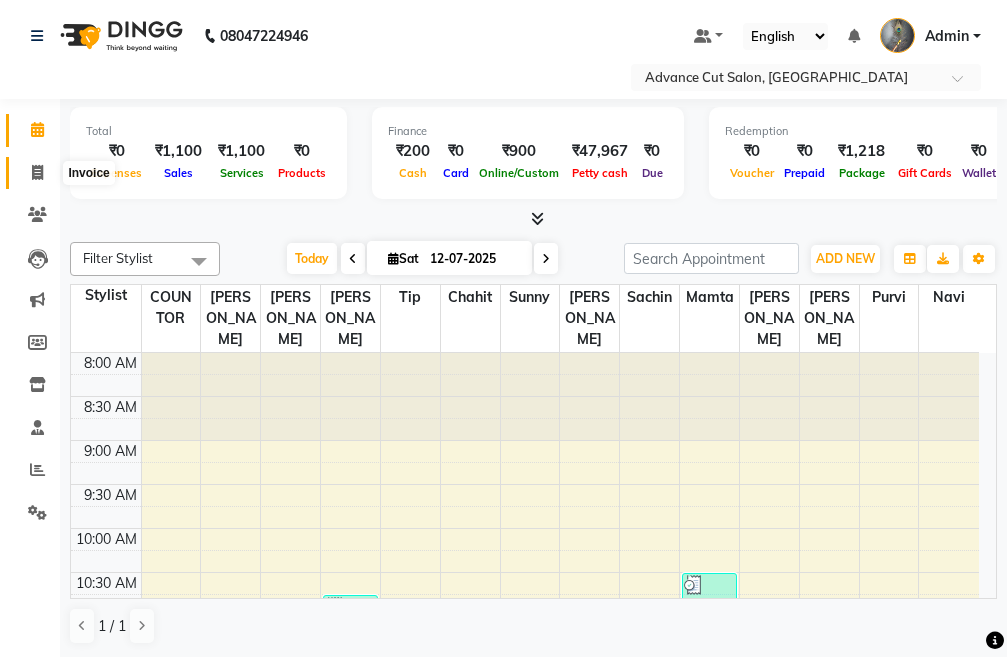 click 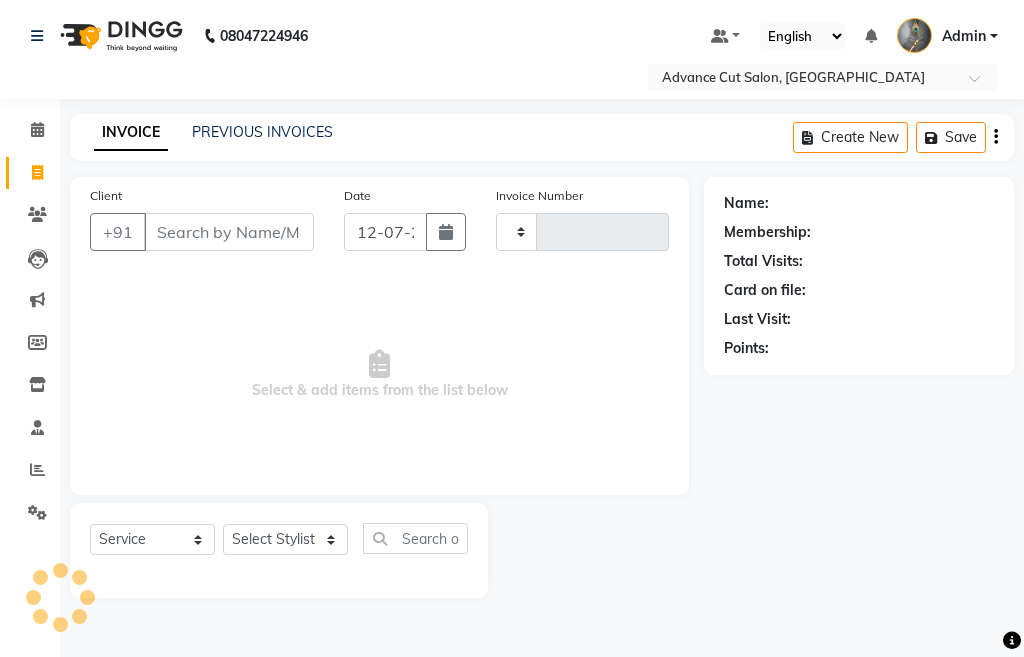 type on "2630" 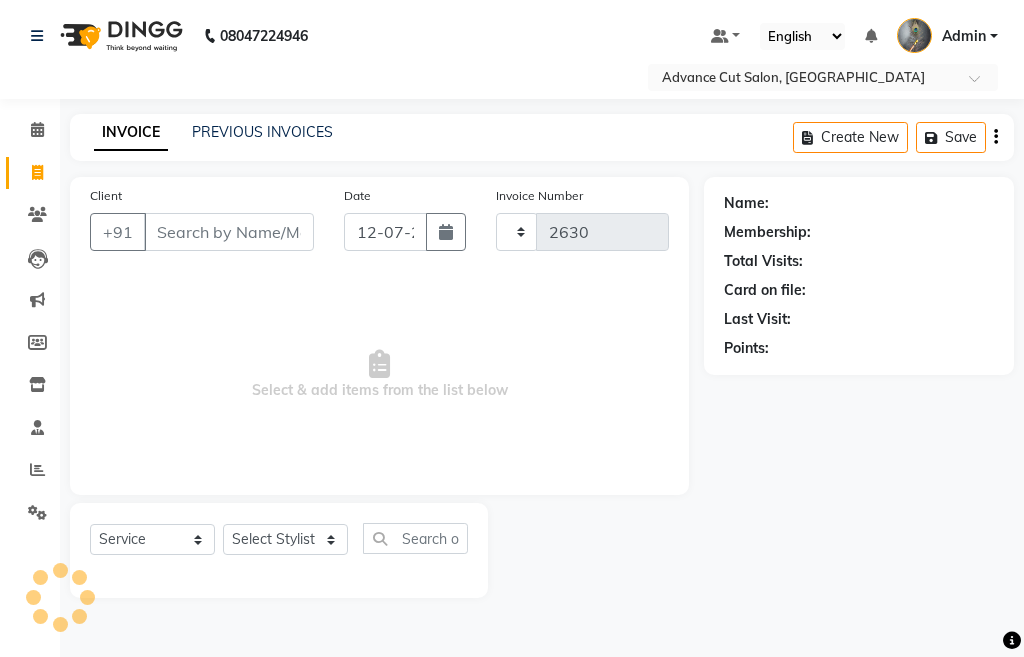 select on "4939" 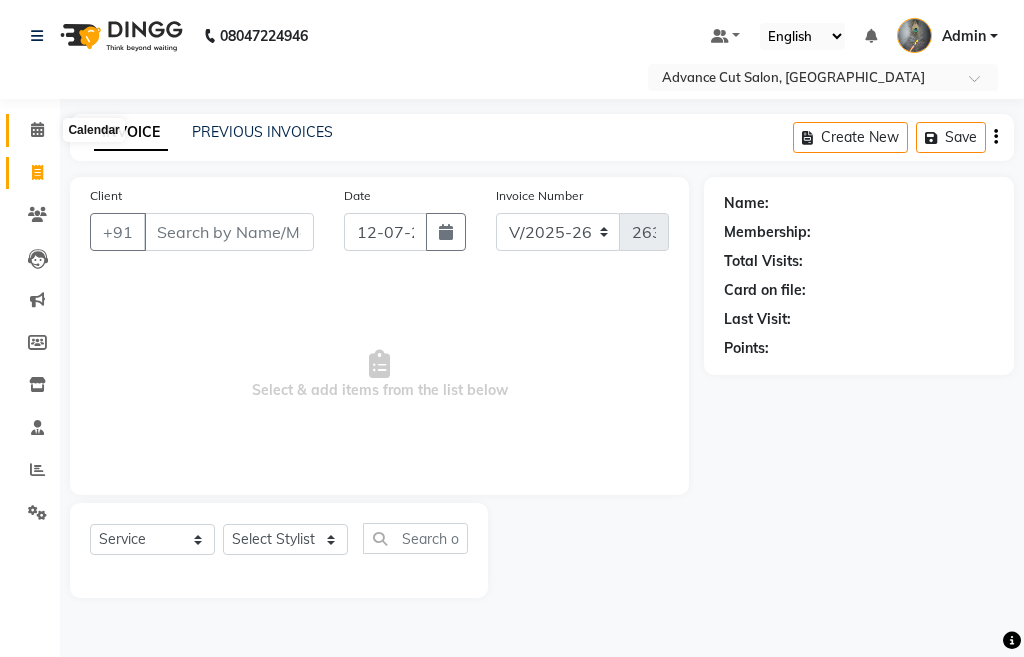 click 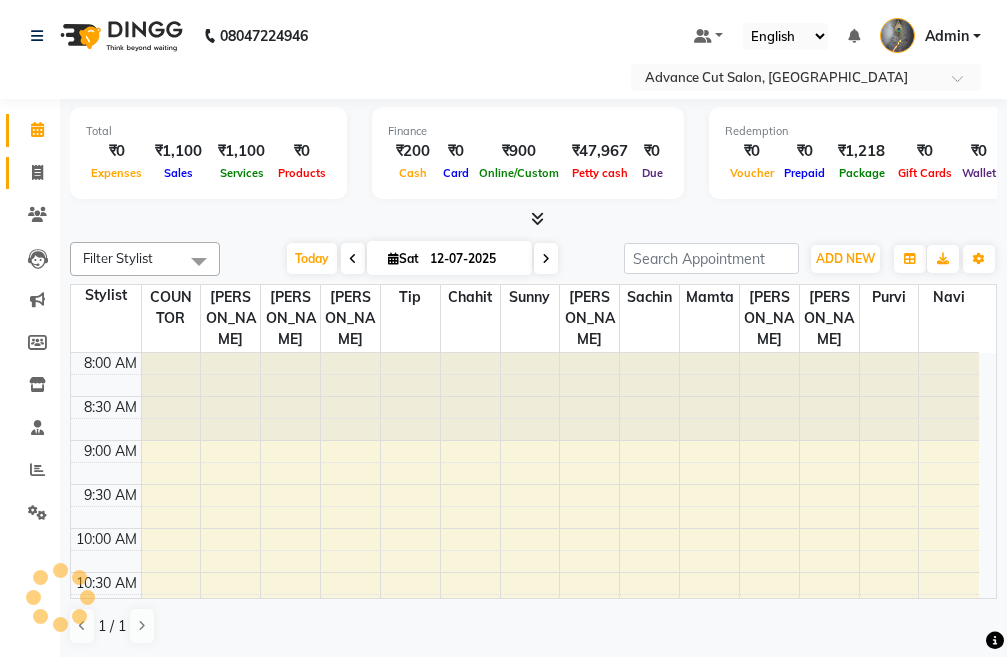 scroll, scrollTop: 0, scrollLeft: 0, axis: both 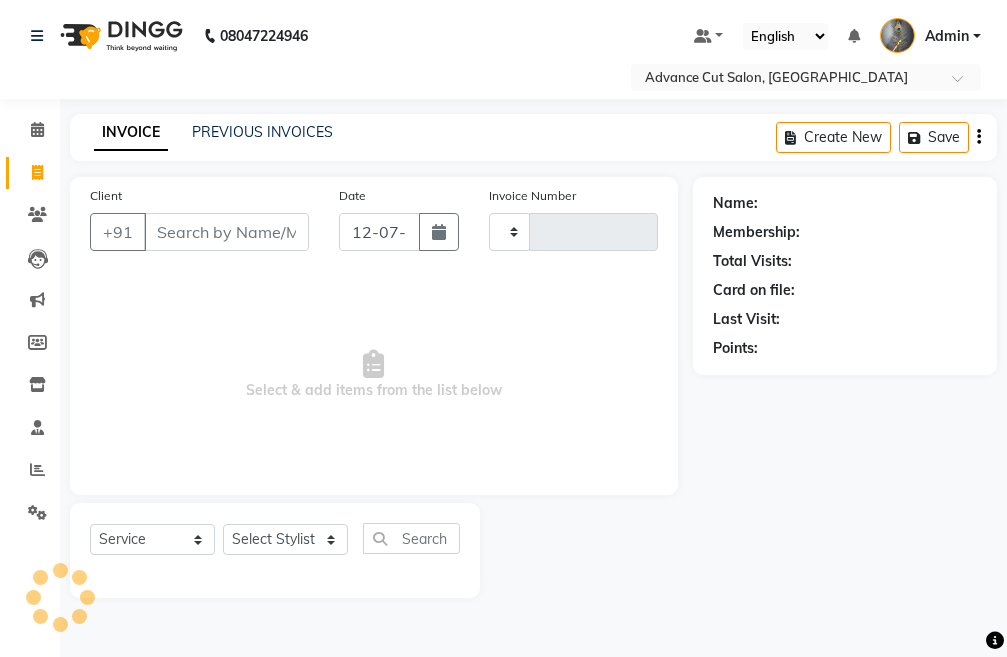 click 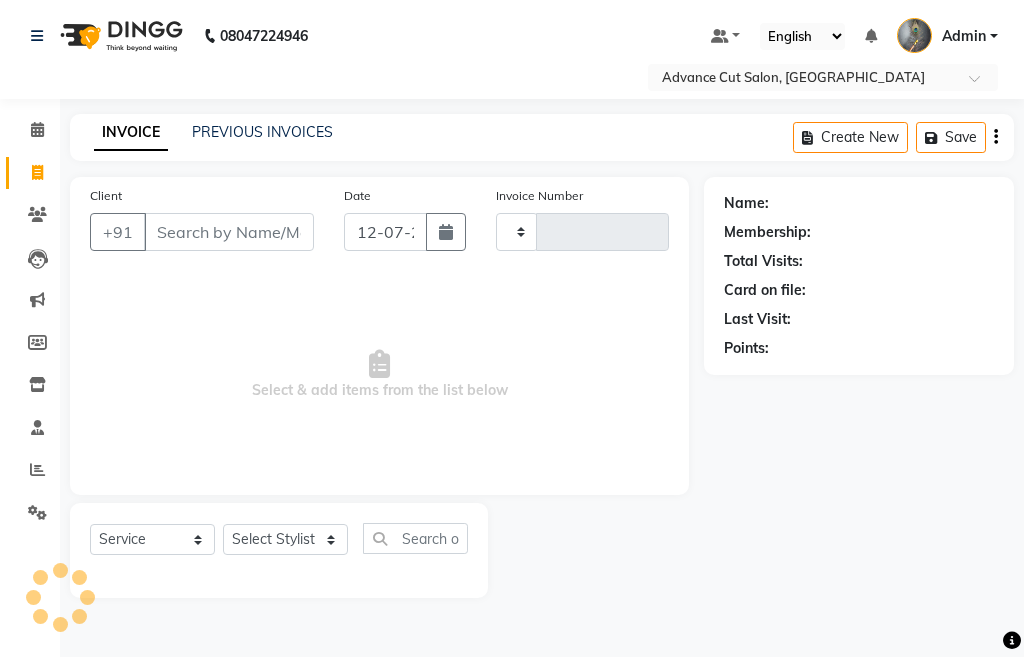 select on "service" 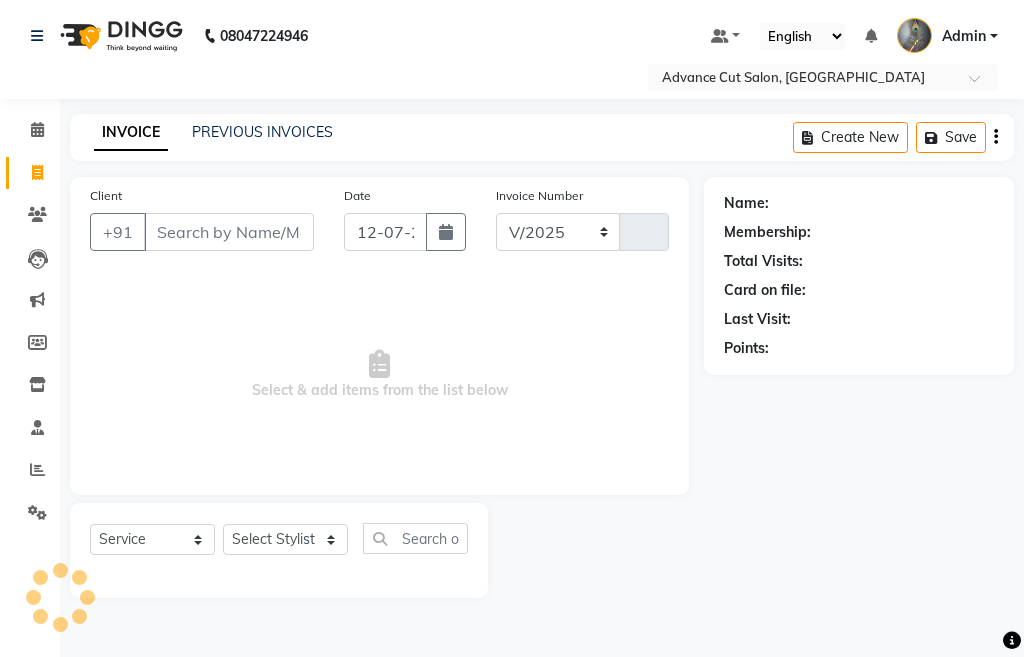 select on "4939" 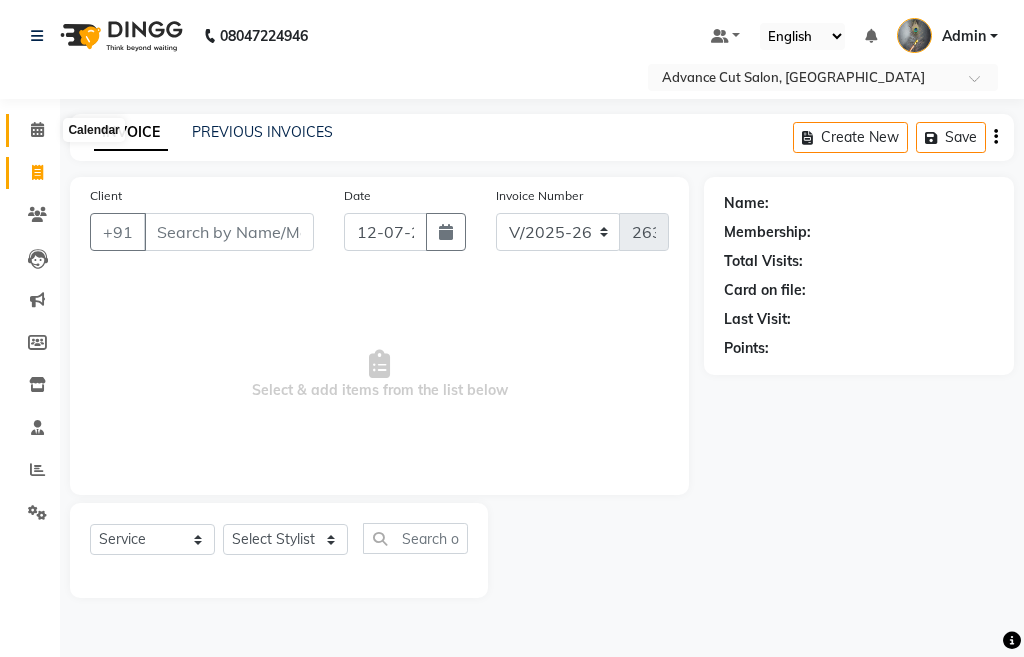 click 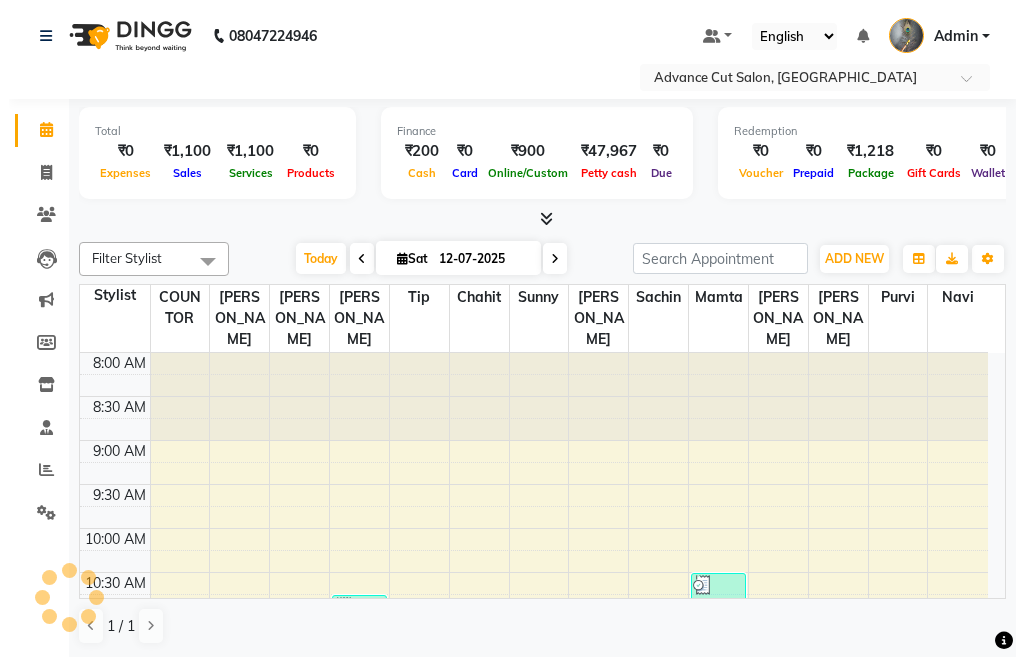 scroll, scrollTop: 0, scrollLeft: 0, axis: both 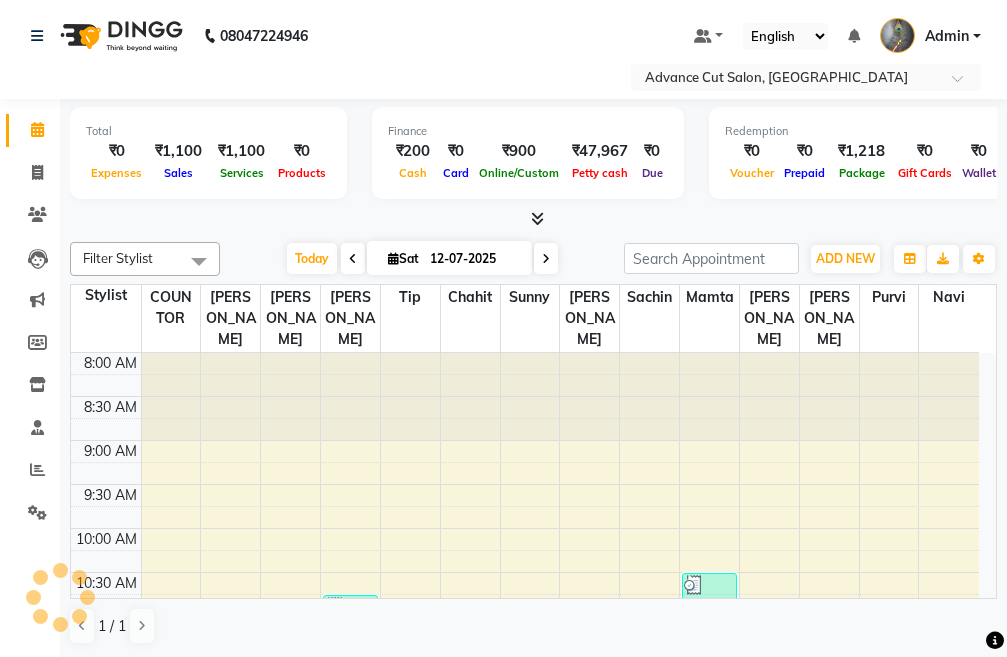 click at bounding box center (537, 218) 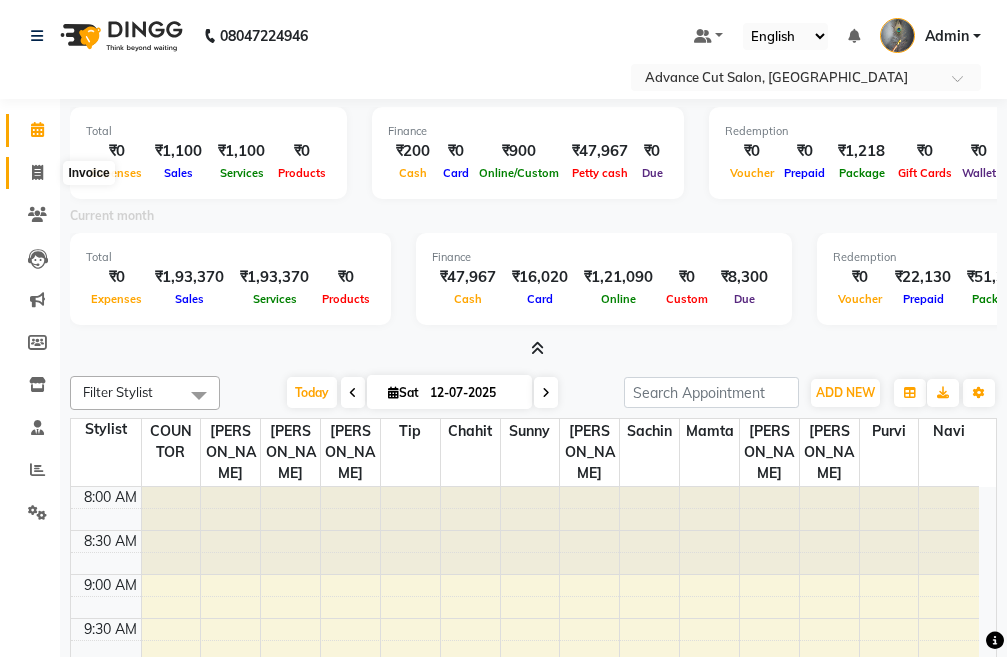 click 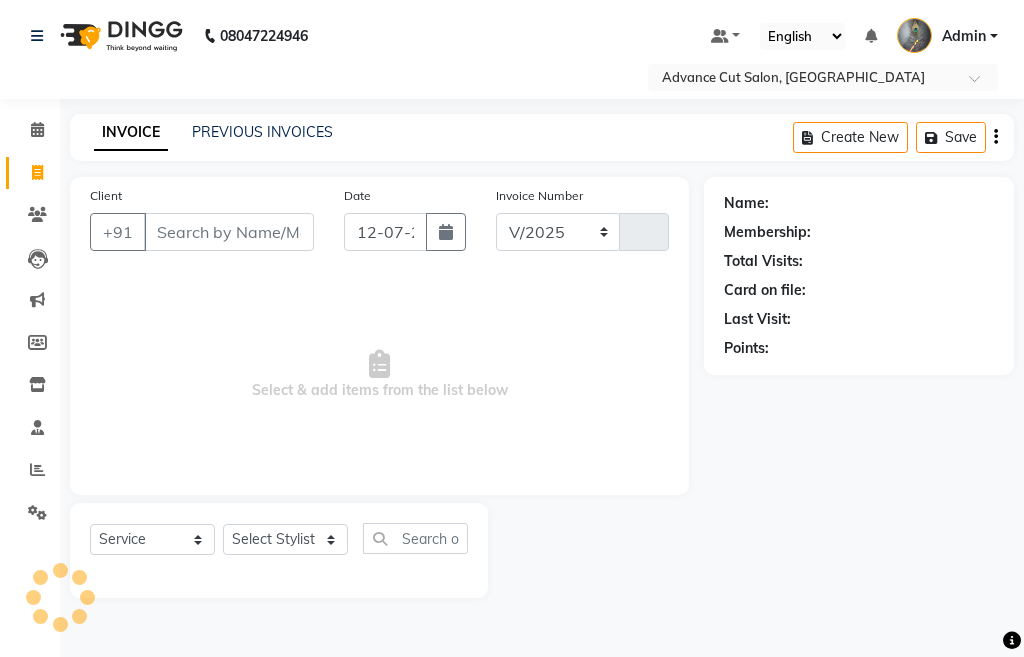 select on "4939" 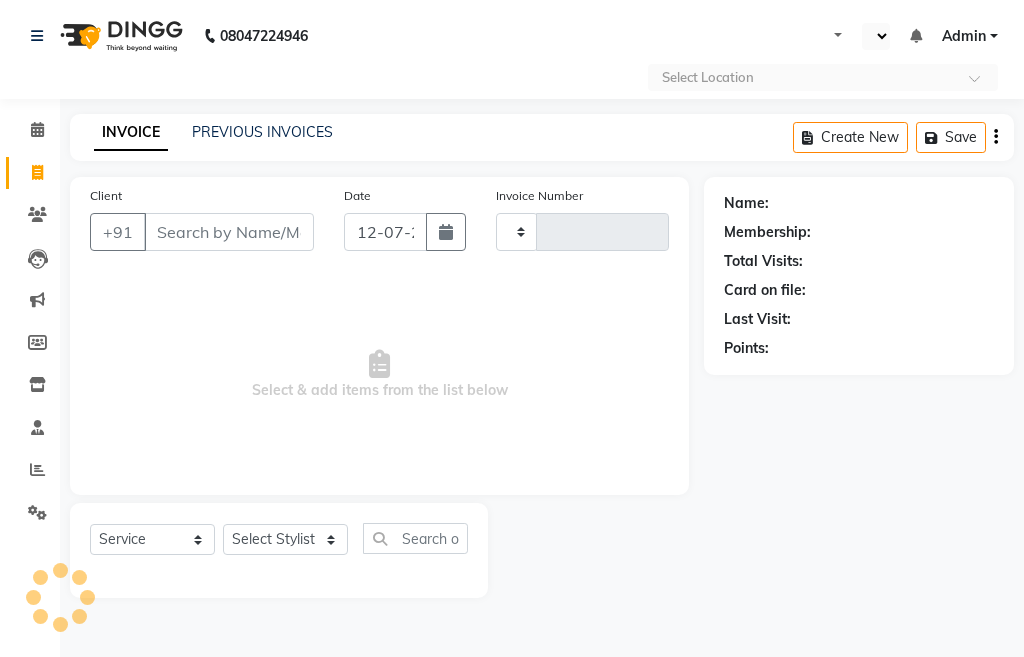 select on "service" 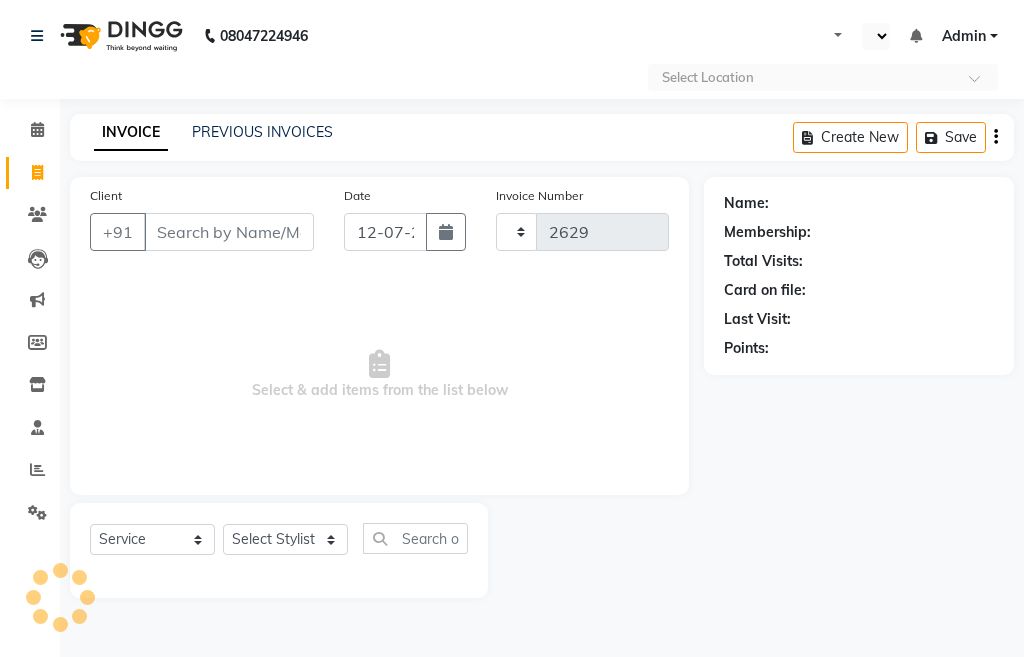 select on "en" 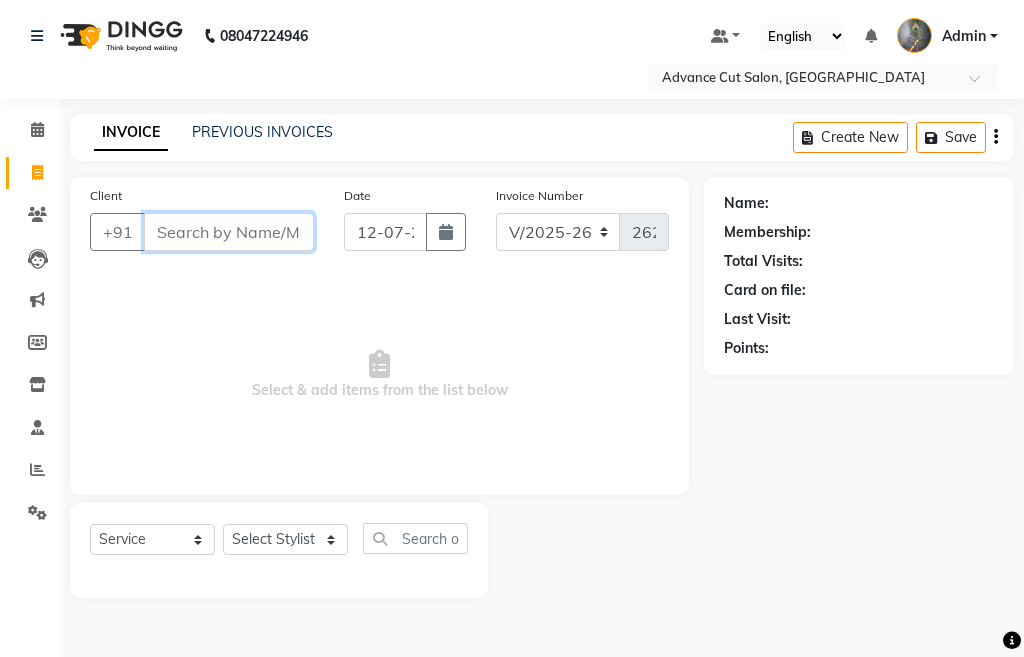 scroll, scrollTop: 0, scrollLeft: 0, axis: both 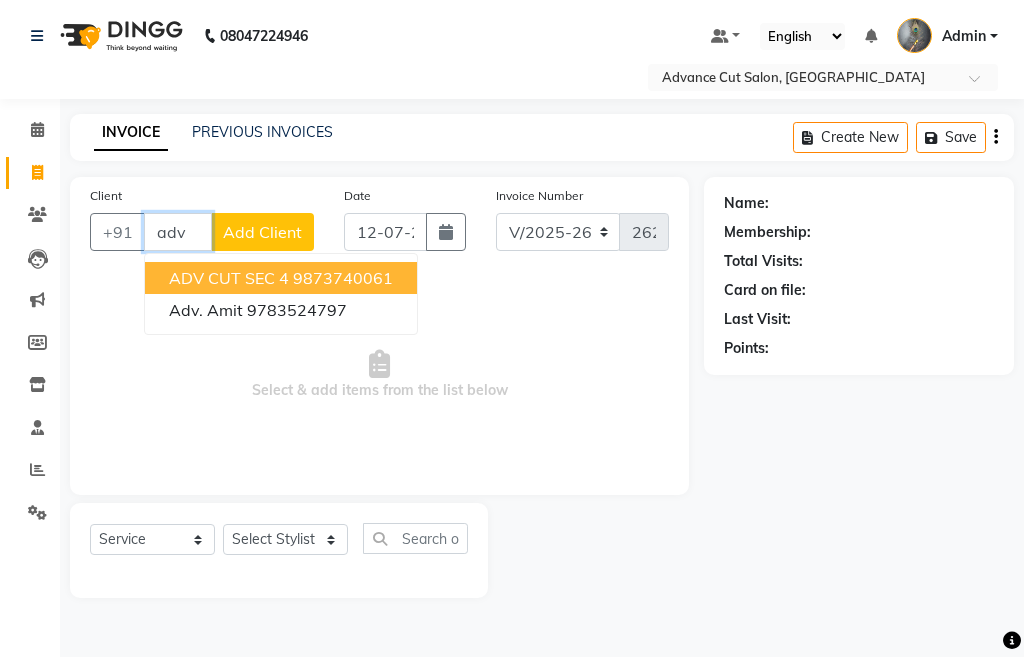 click on "9873740061" at bounding box center (343, 278) 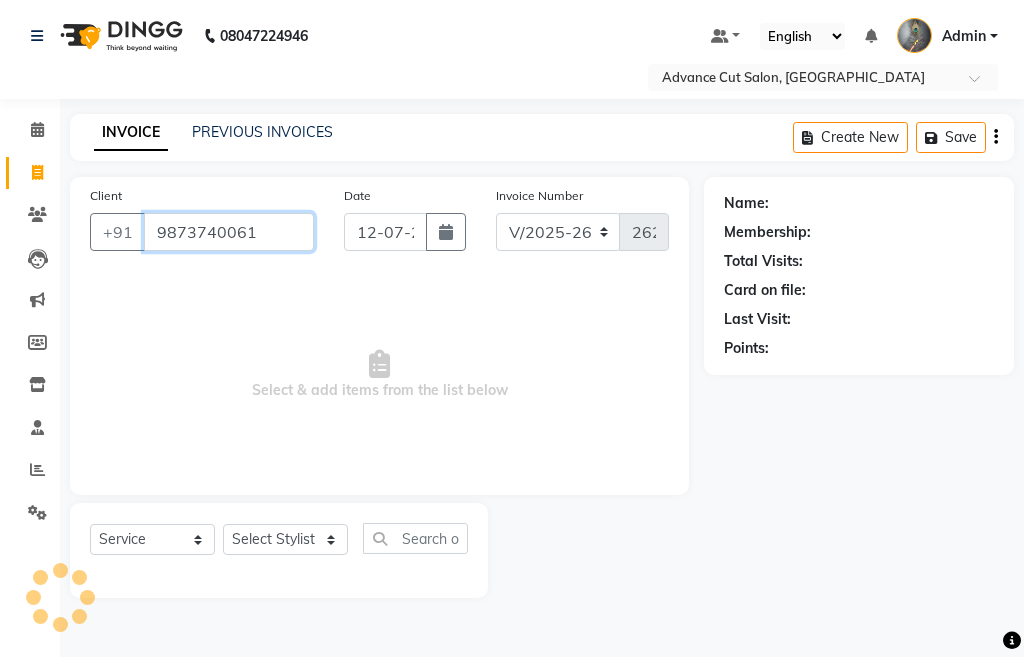 type on "9873740061" 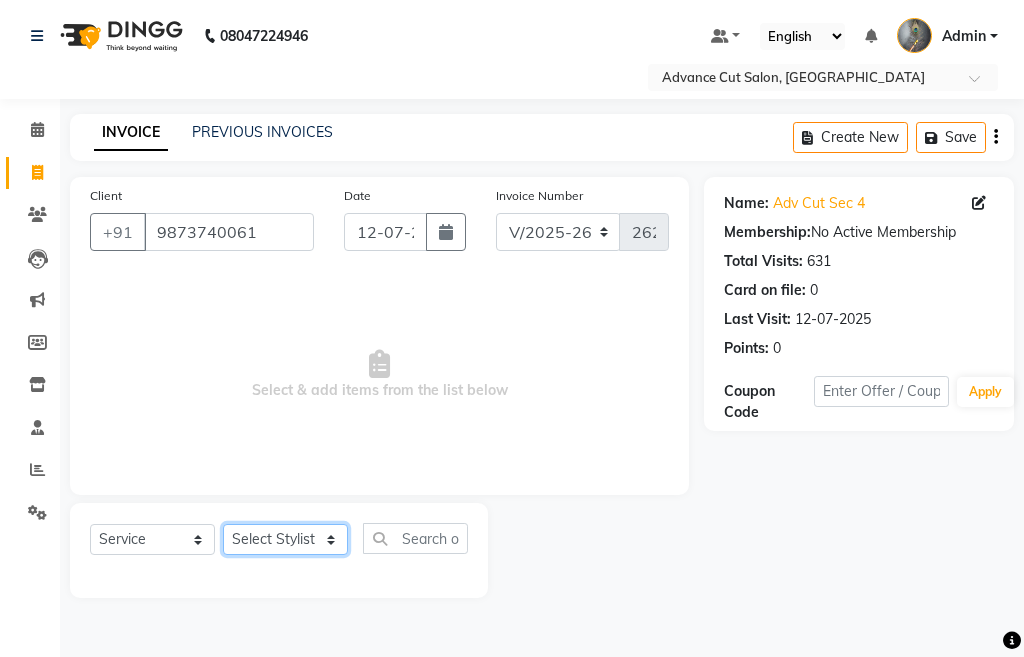 click on "Select Stylist Admin chahit COUNTOR [PERSON_NAME] mamta [PERSON_NAME] navi [PERSON_NAME] [PERSON_NAME] [PERSON_NAME] sunny tip" 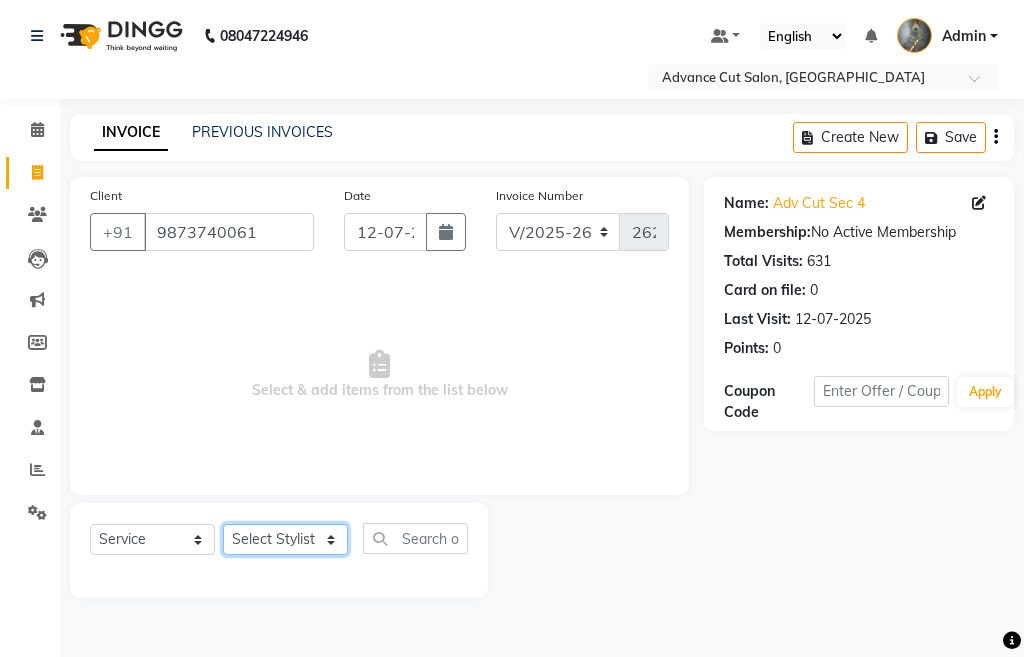 select on "81671" 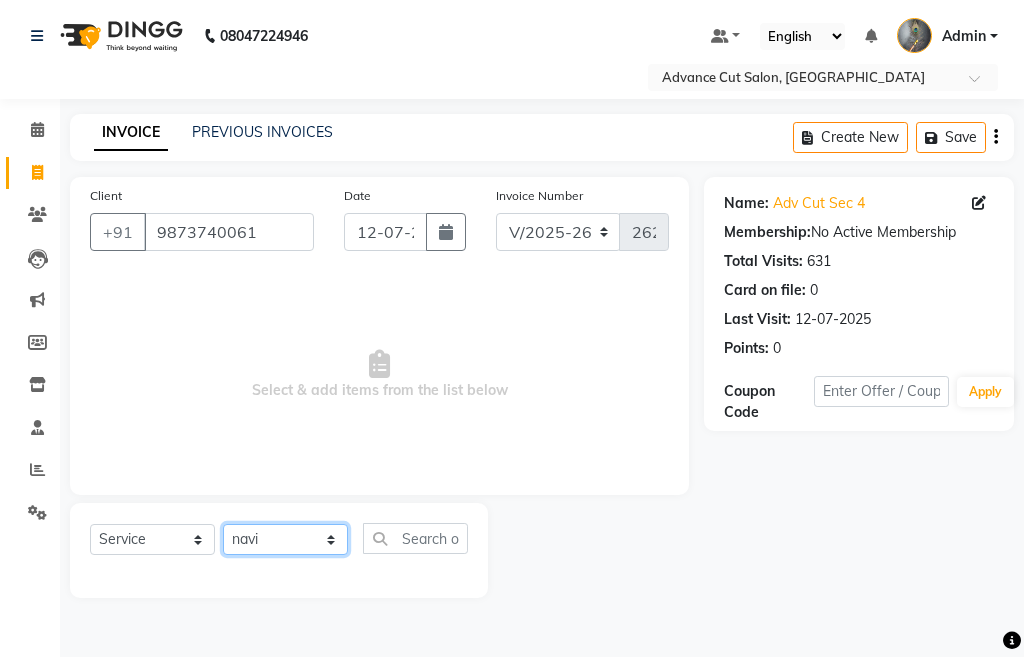 click on "Select Stylist Admin chahit COUNTOR [PERSON_NAME] mamta [PERSON_NAME] navi [PERSON_NAME] [PERSON_NAME] [PERSON_NAME] sunny tip" 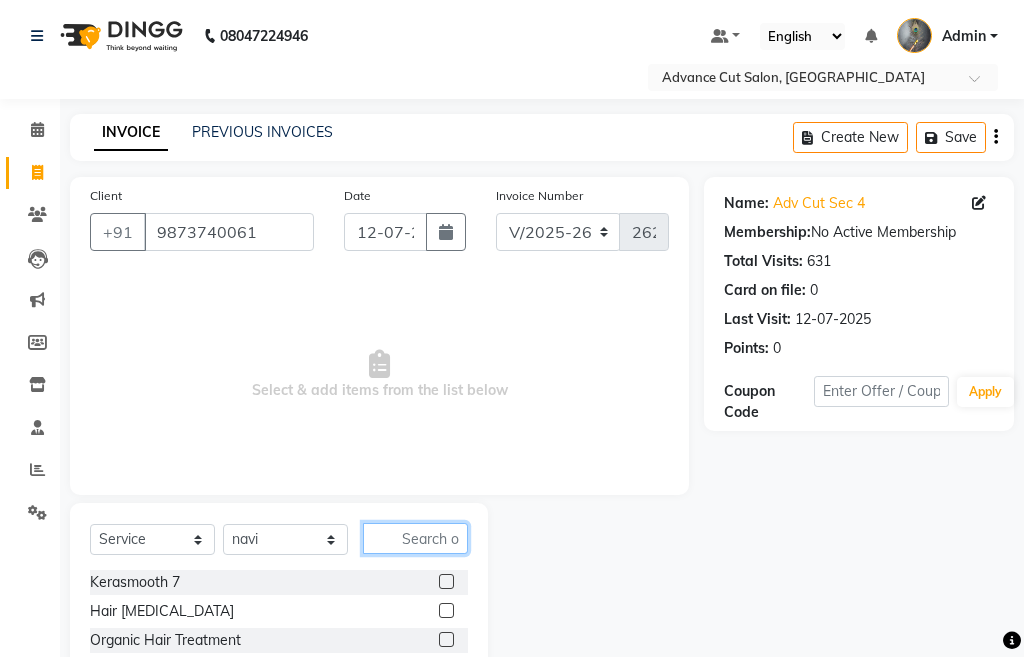 click 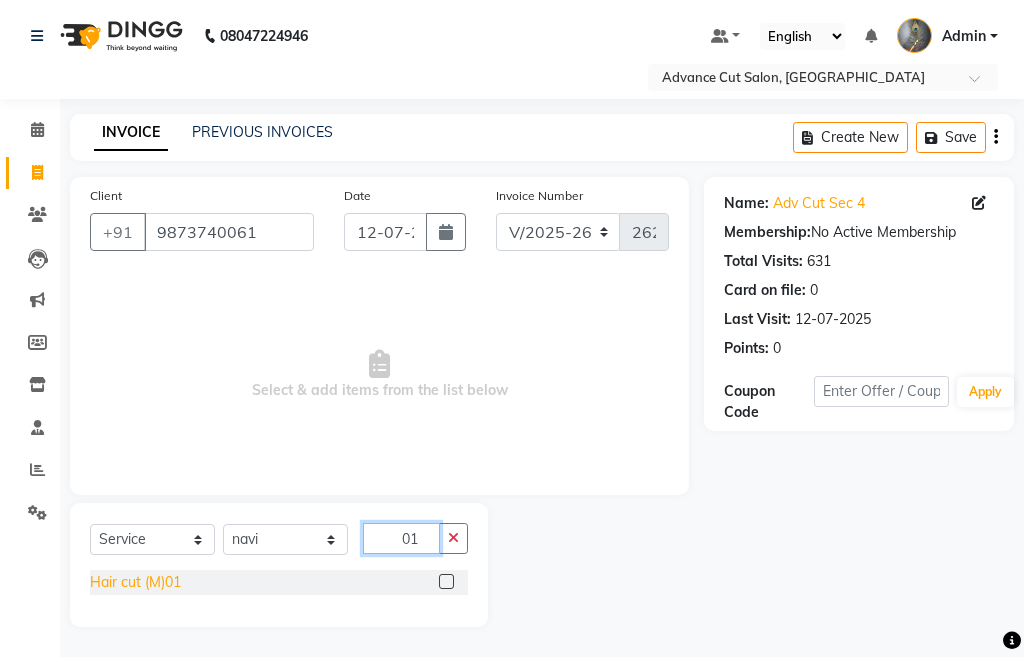 type on "01" 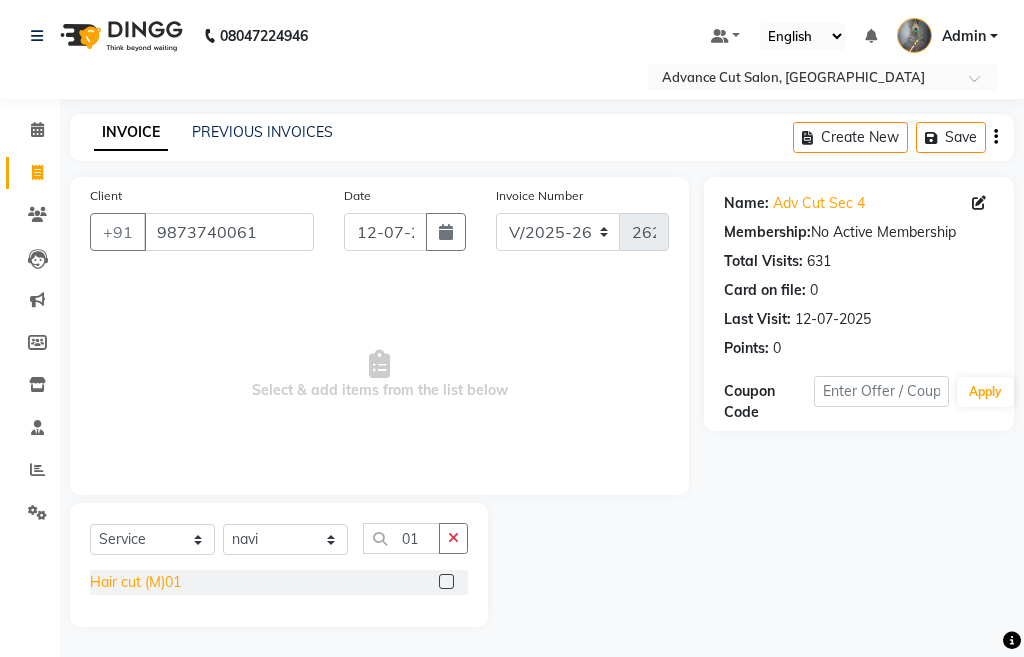 click on "Hair cut (M)01" 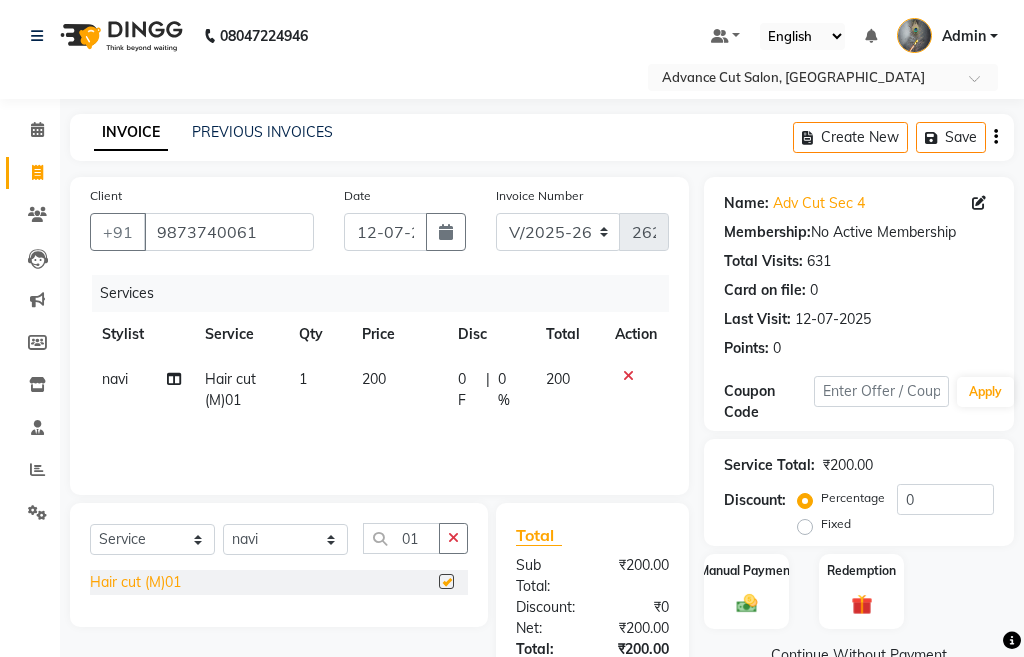 checkbox on "false" 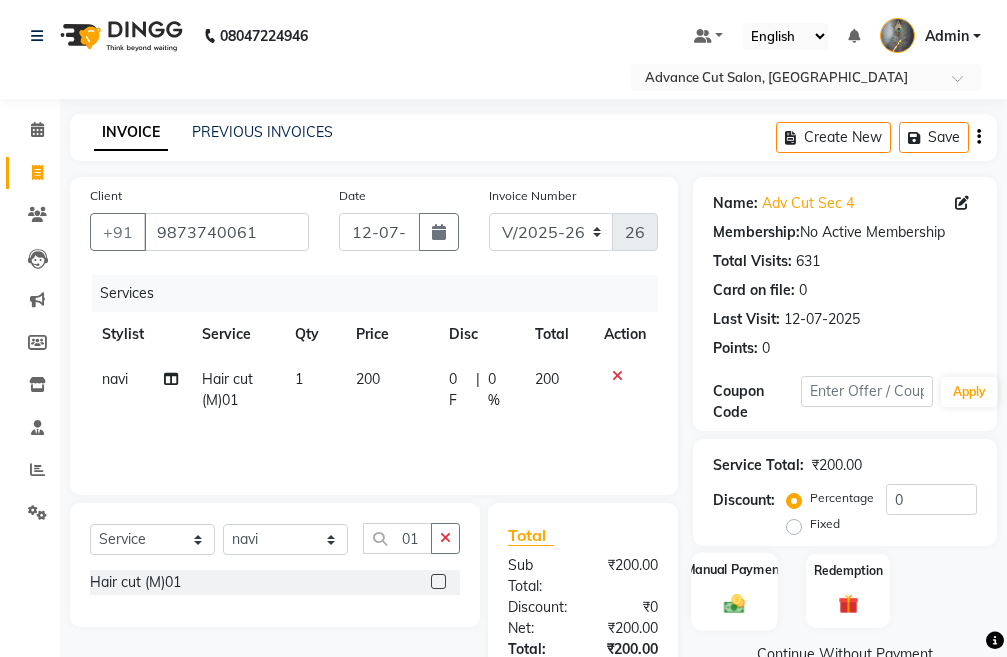 click on "Manual Payment" 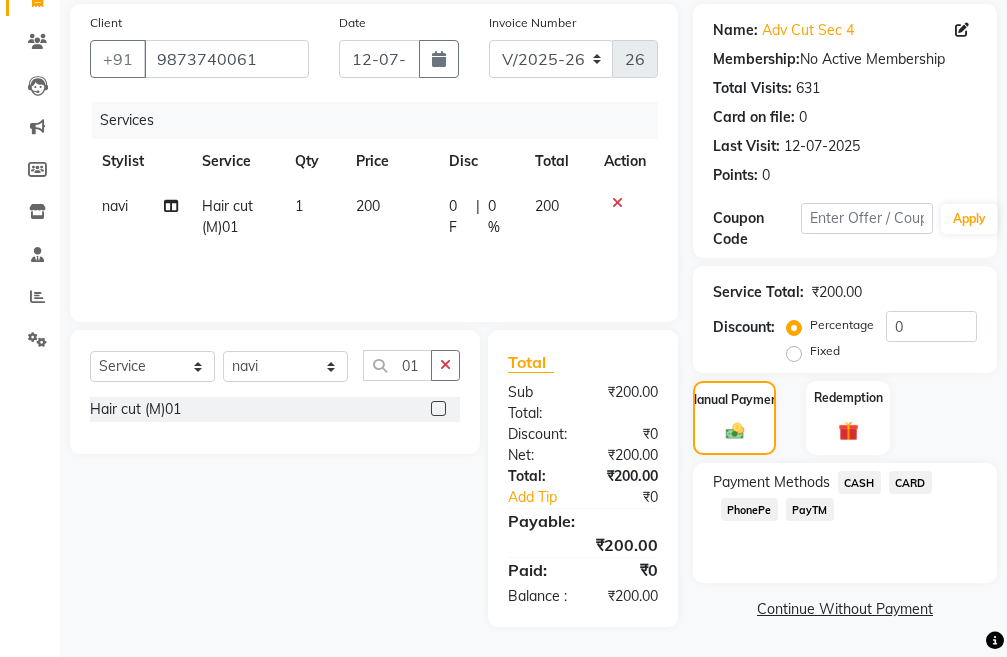 scroll, scrollTop: 194, scrollLeft: 0, axis: vertical 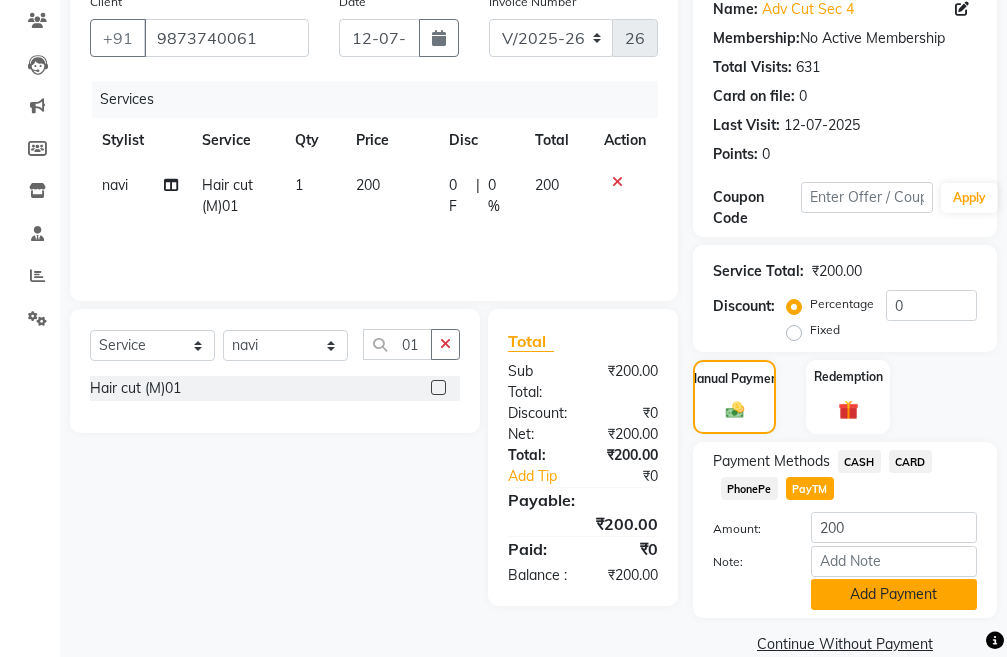 click on "Add Payment" 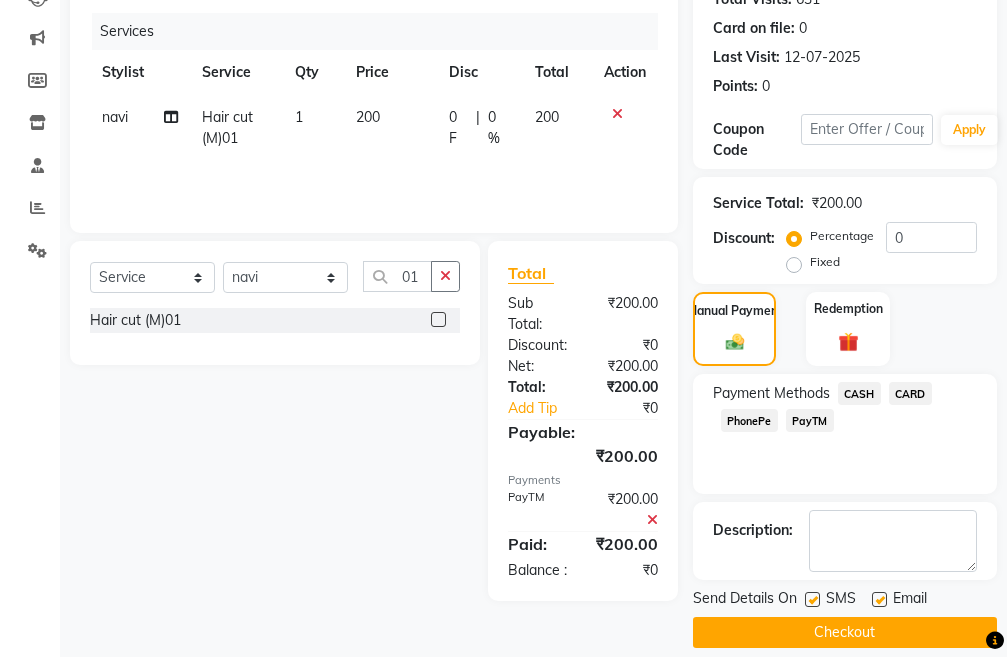 scroll, scrollTop: 283, scrollLeft: 0, axis: vertical 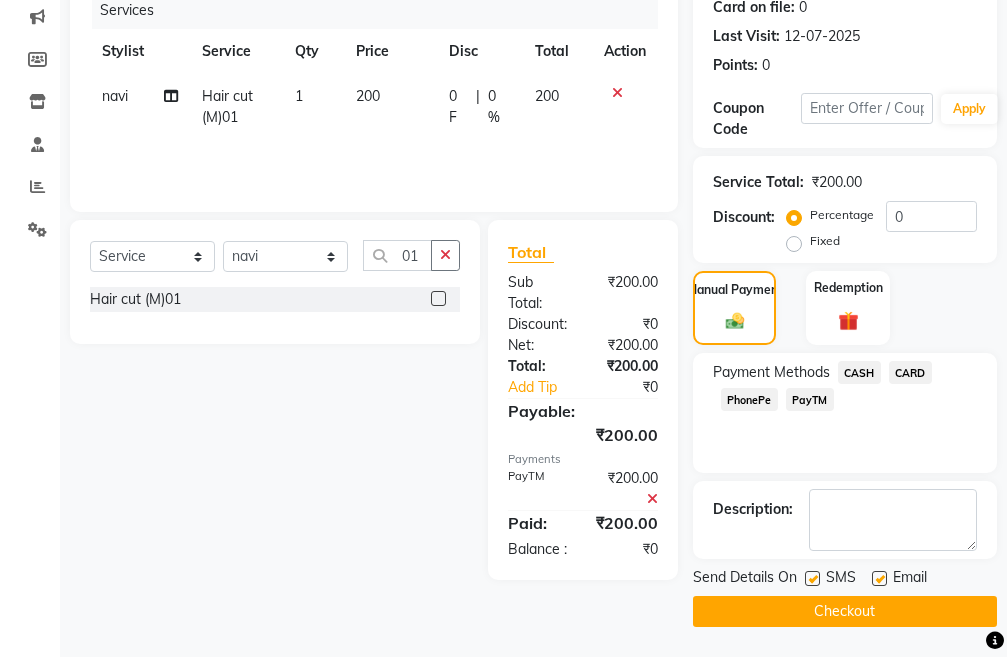click on "Checkout" 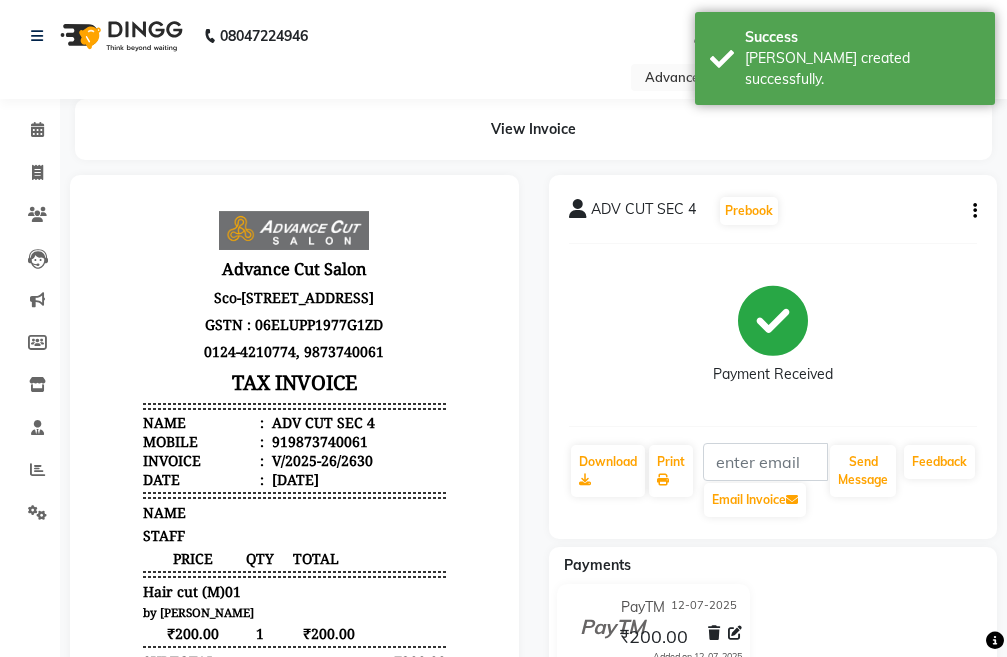 scroll, scrollTop: 0, scrollLeft: 0, axis: both 